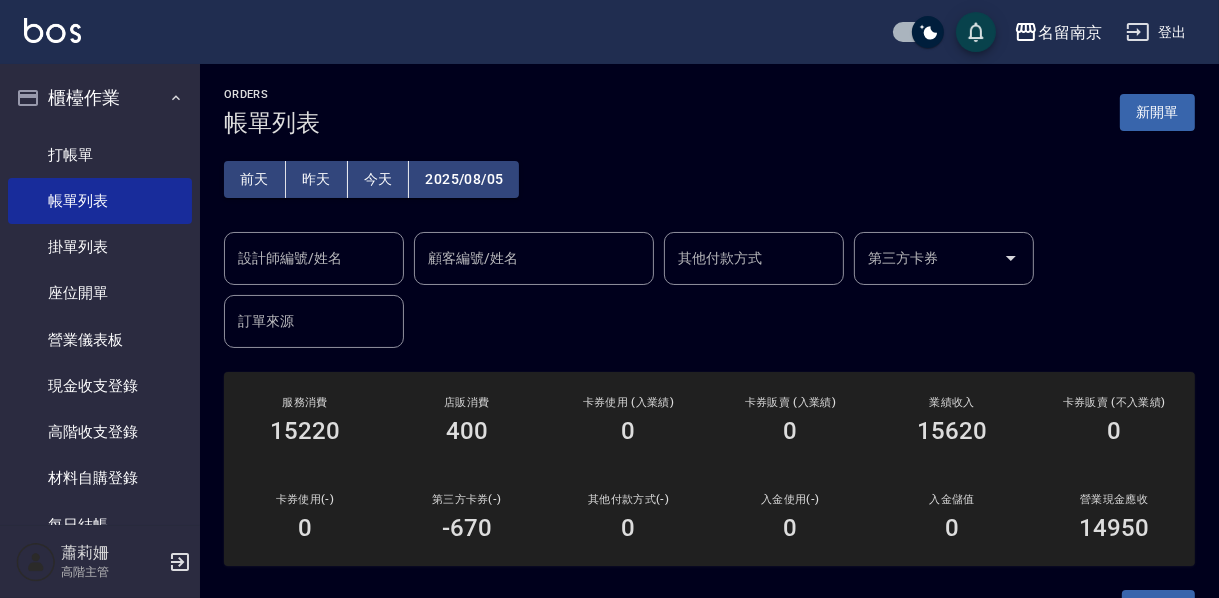 scroll, scrollTop: 160, scrollLeft: 0, axis: vertical 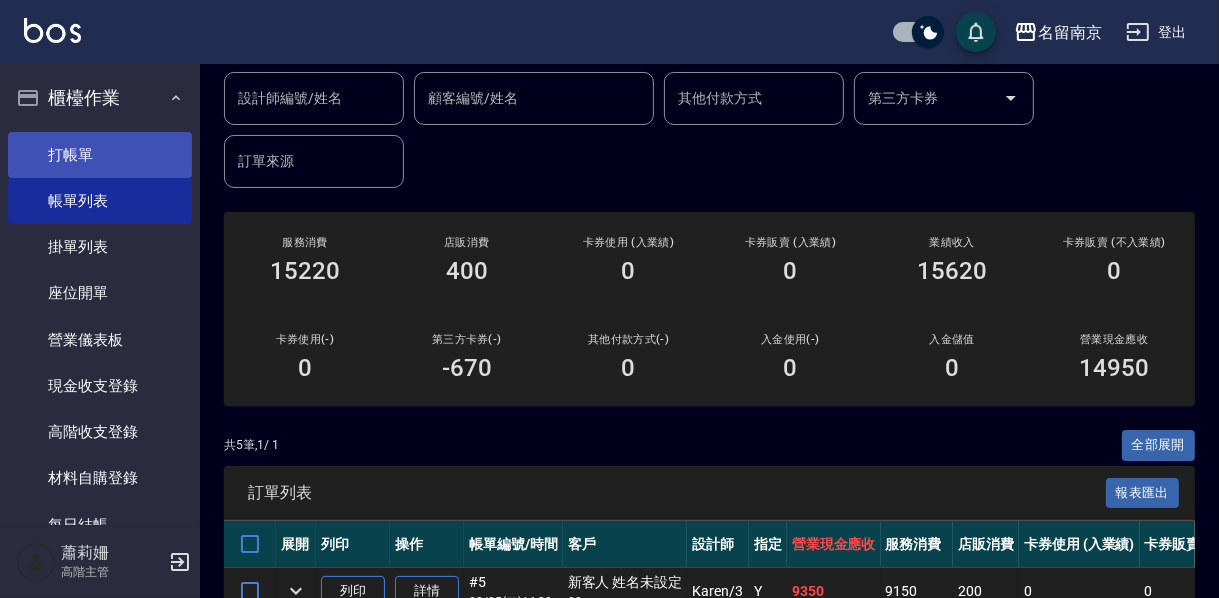click on "打帳單" at bounding box center (100, 155) 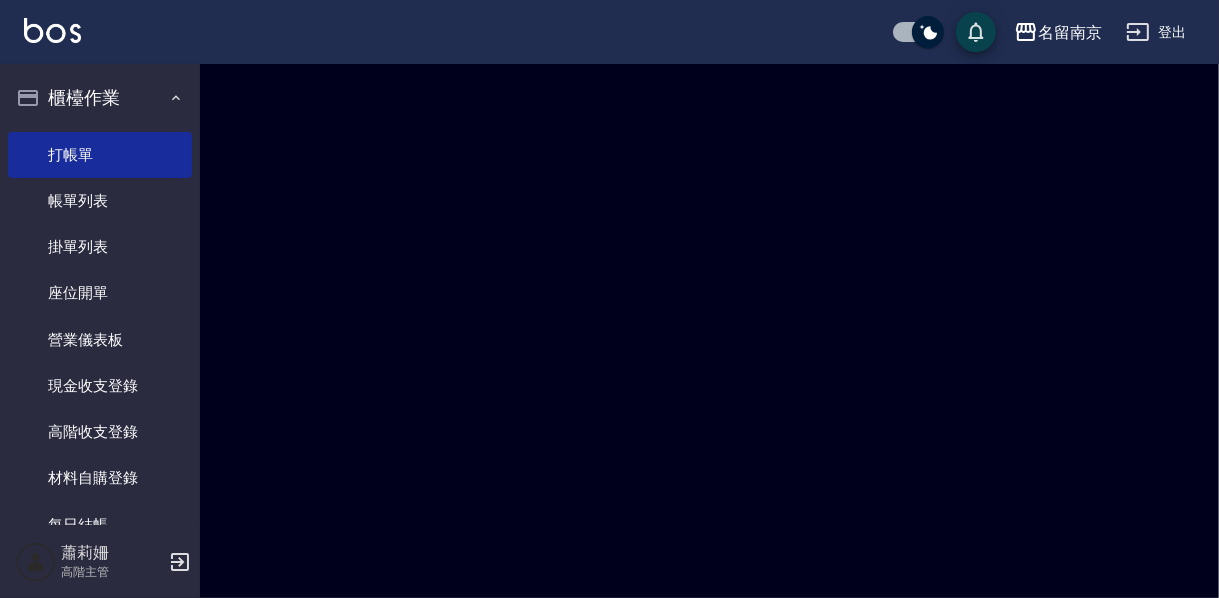 scroll, scrollTop: 0, scrollLeft: 0, axis: both 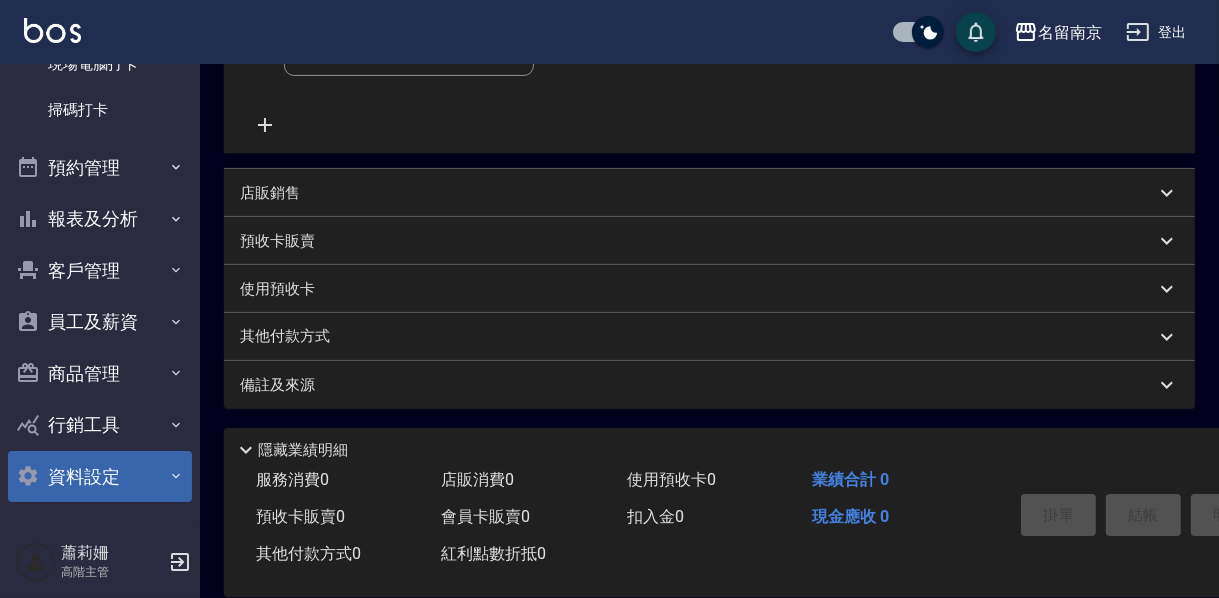 click on "資料設定" at bounding box center (100, 477) 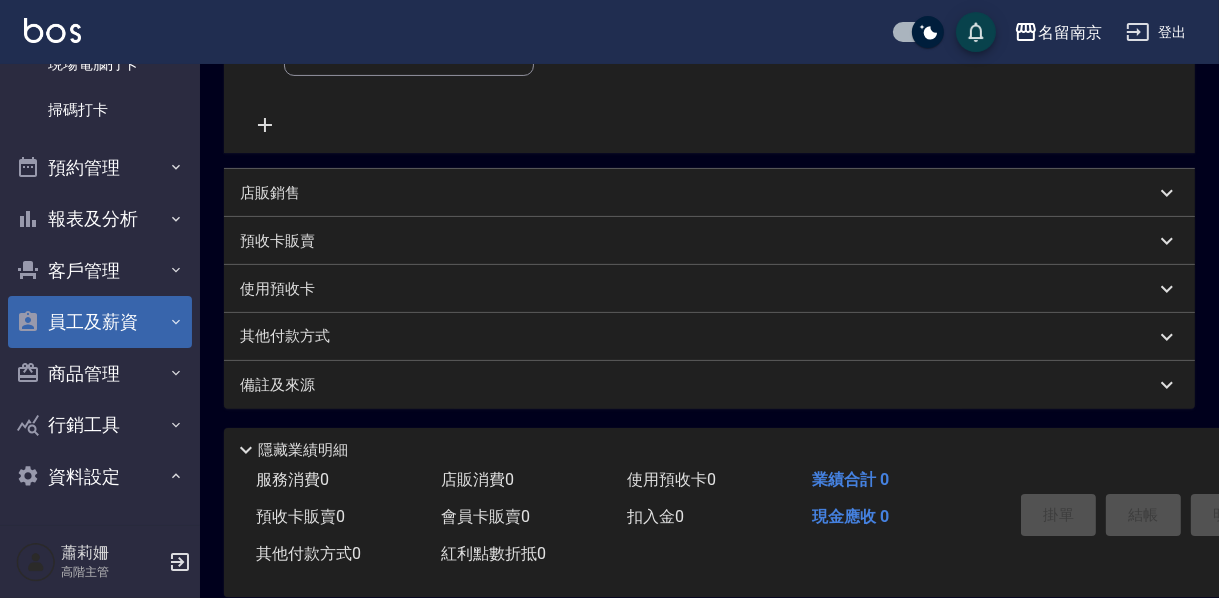 click on "員工及薪資" at bounding box center [100, 322] 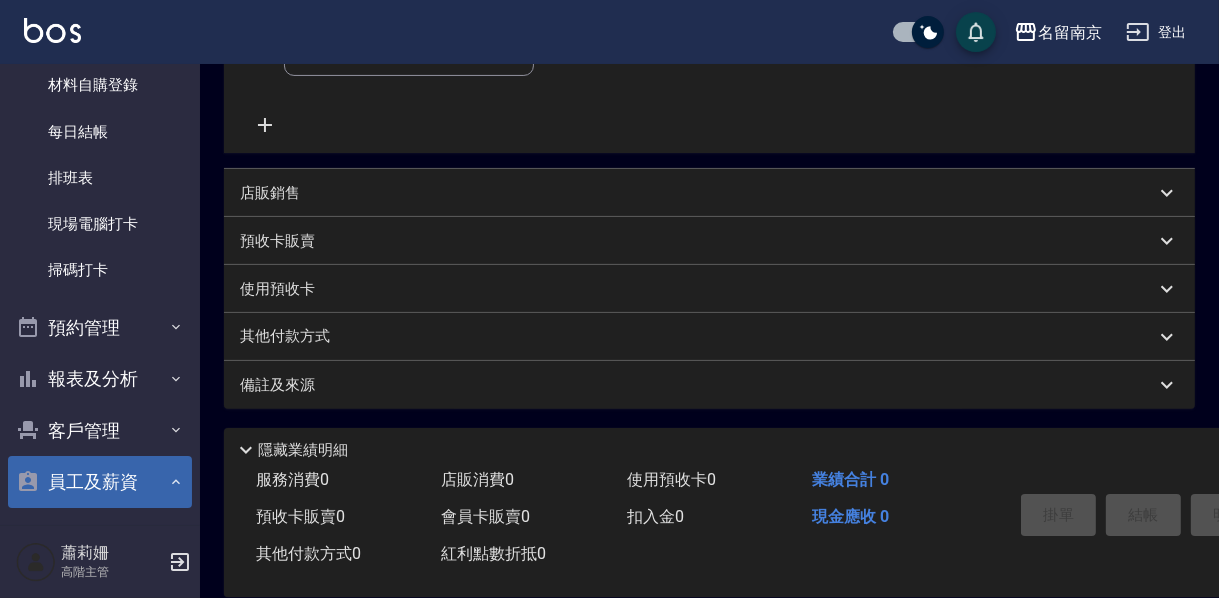 scroll, scrollTop: 313, scrollLeft: 0, axis: vertical 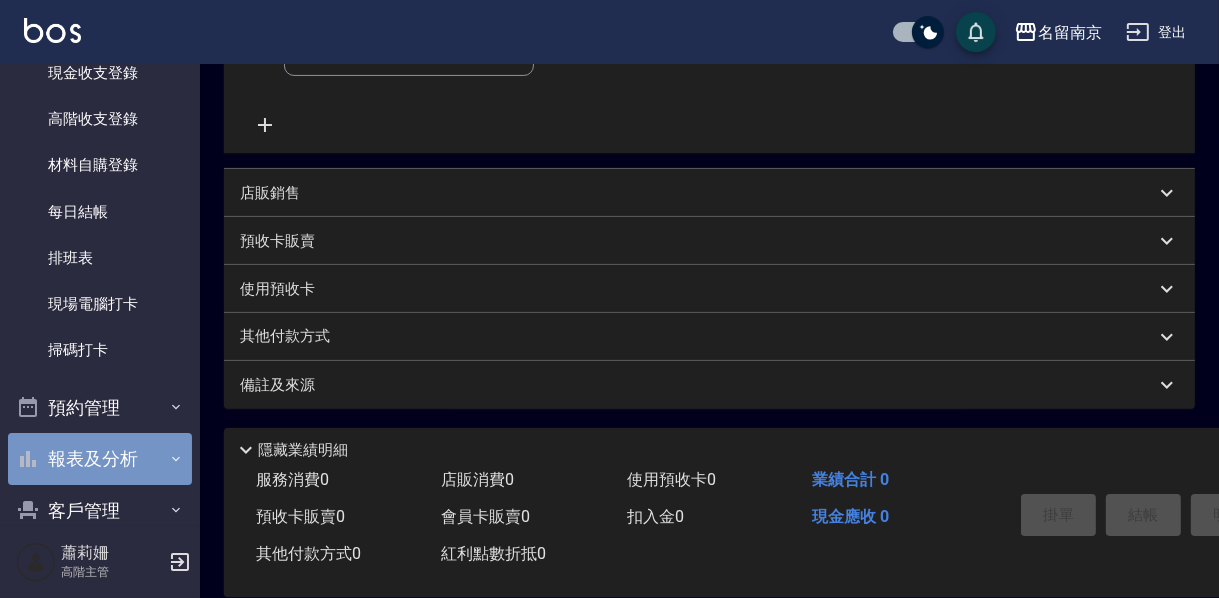 click on "報表及分析" at bounding box center (100, 459) 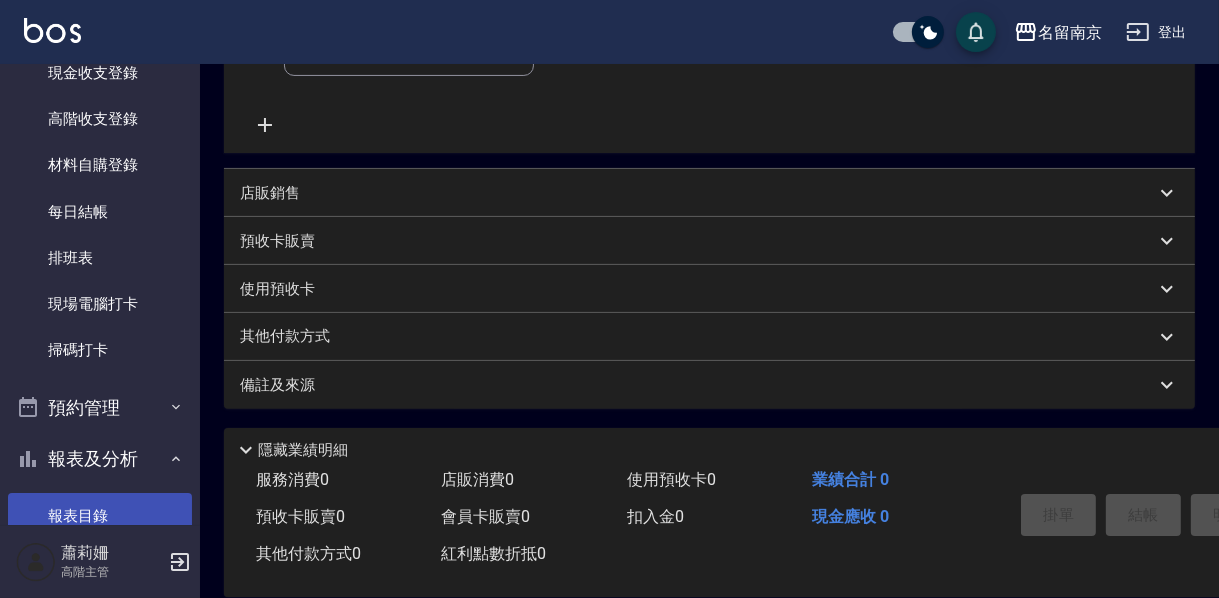 scroll, scrollTop: 473, scrollLeft: 0, axis: vertical 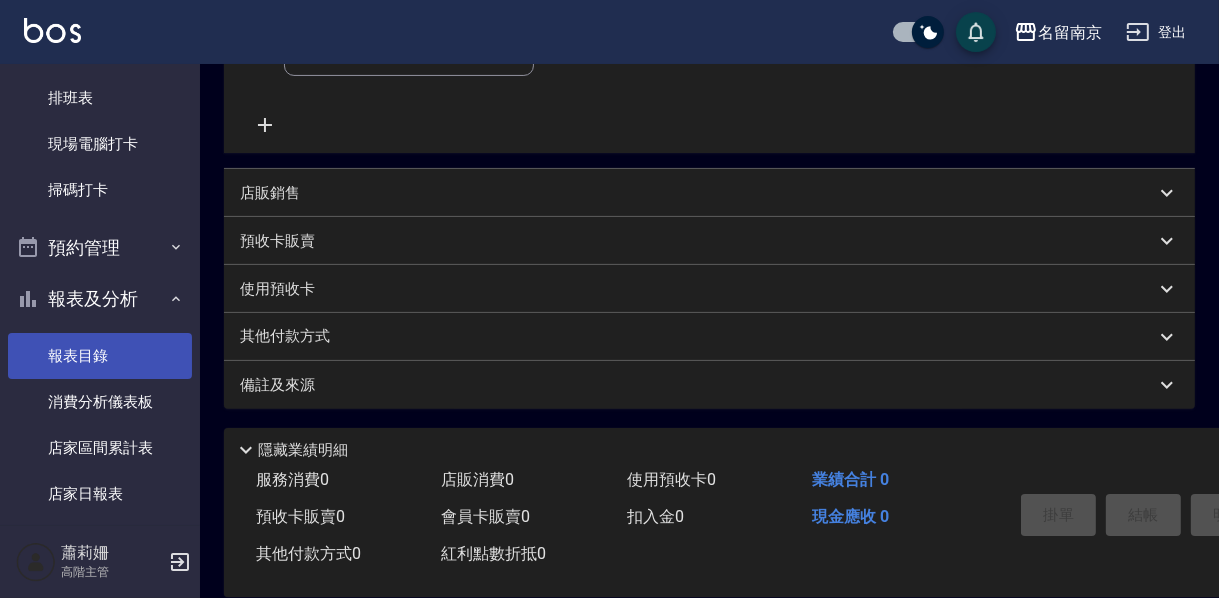 click on "報表目錄" at bounding box center [100, 356] 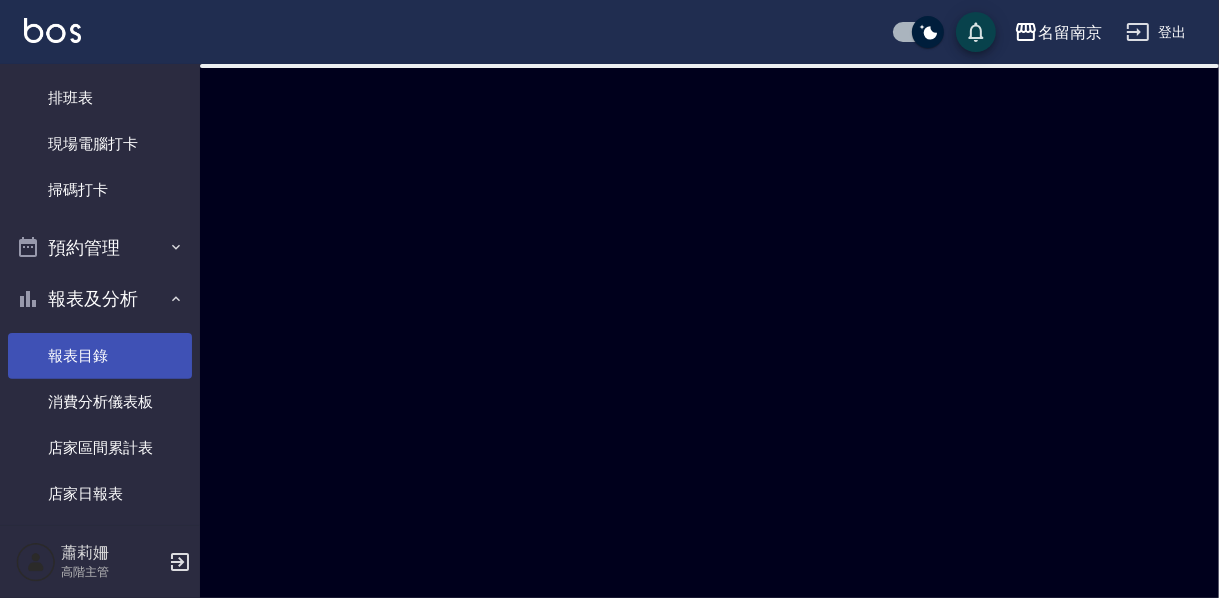 scroll, scrollTop: 0, scrollLeft: 0, axis: both 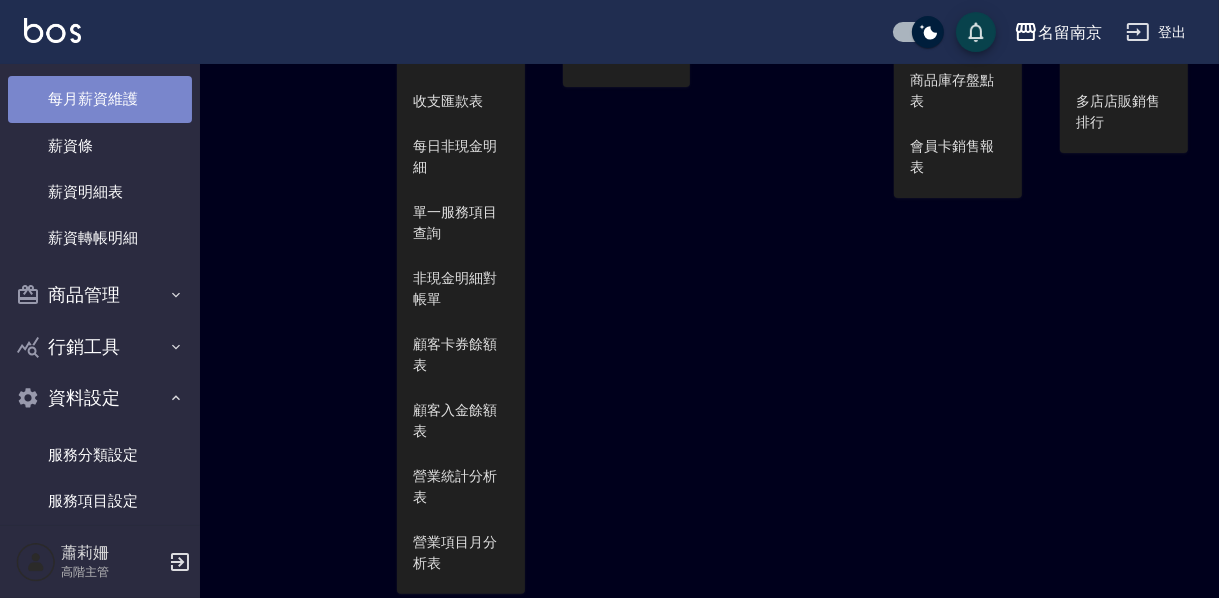 click on "每月薪資維護" at bounding box center (100, 99) 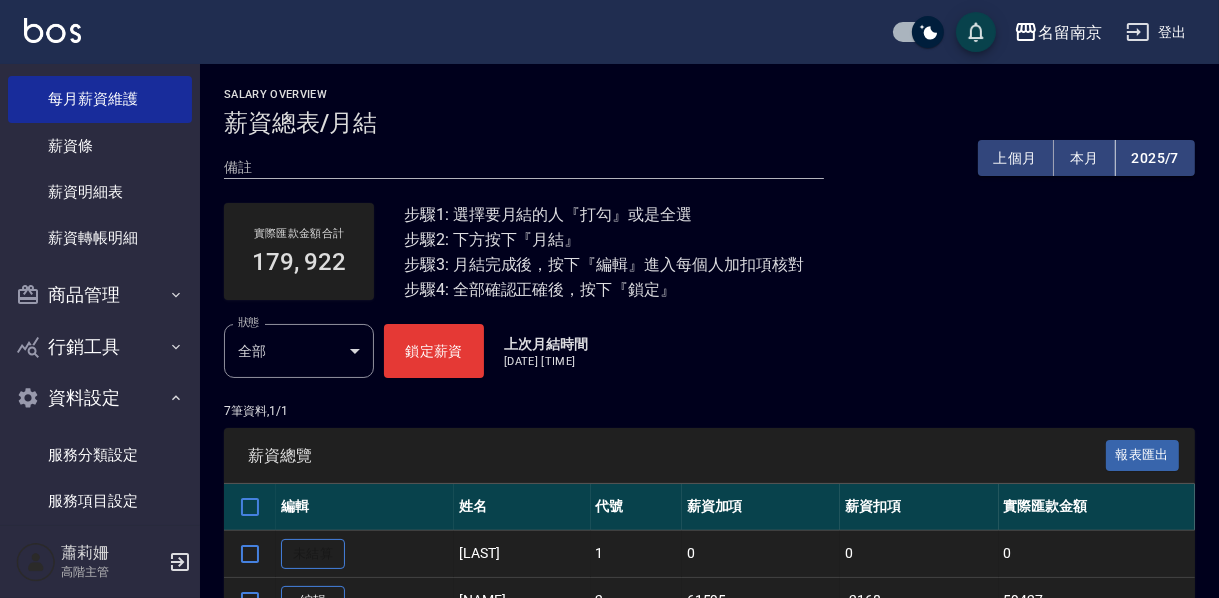 scroll, scrollTop: 240, scrollLeft: 0, axis: vertical 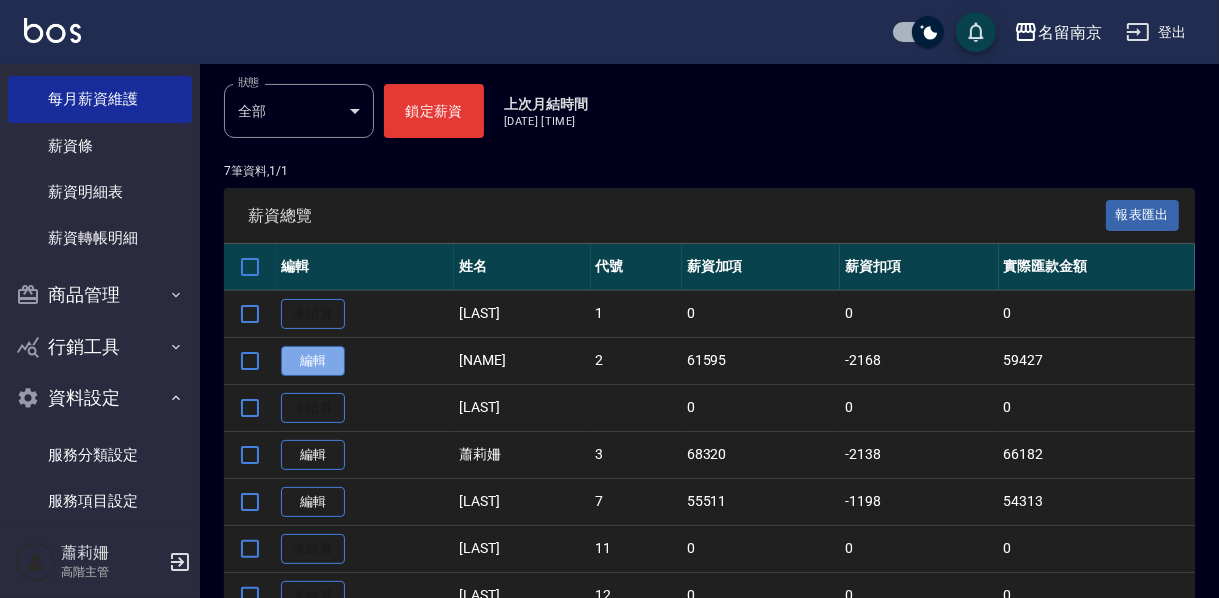 click on "編輯" at bounding box center (313, 361) 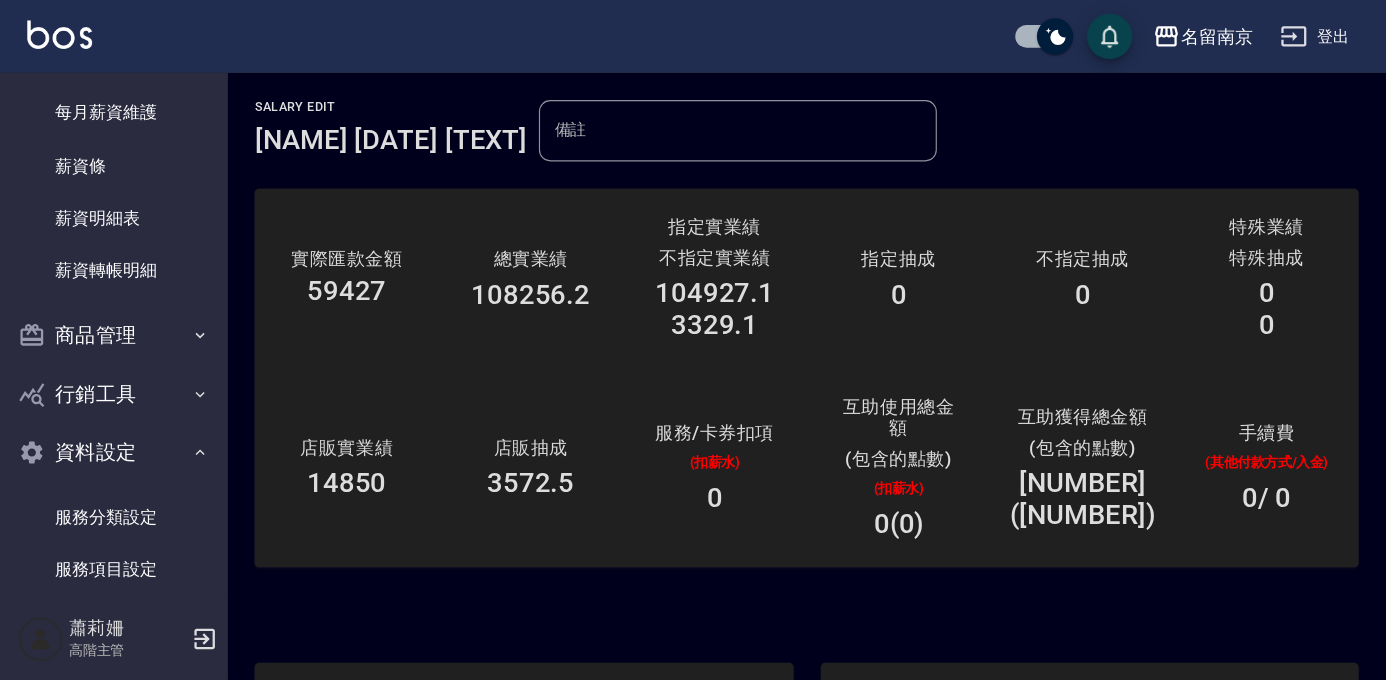 scroll, scrollTop: 240, scrollLeft: 0, axis: vertical 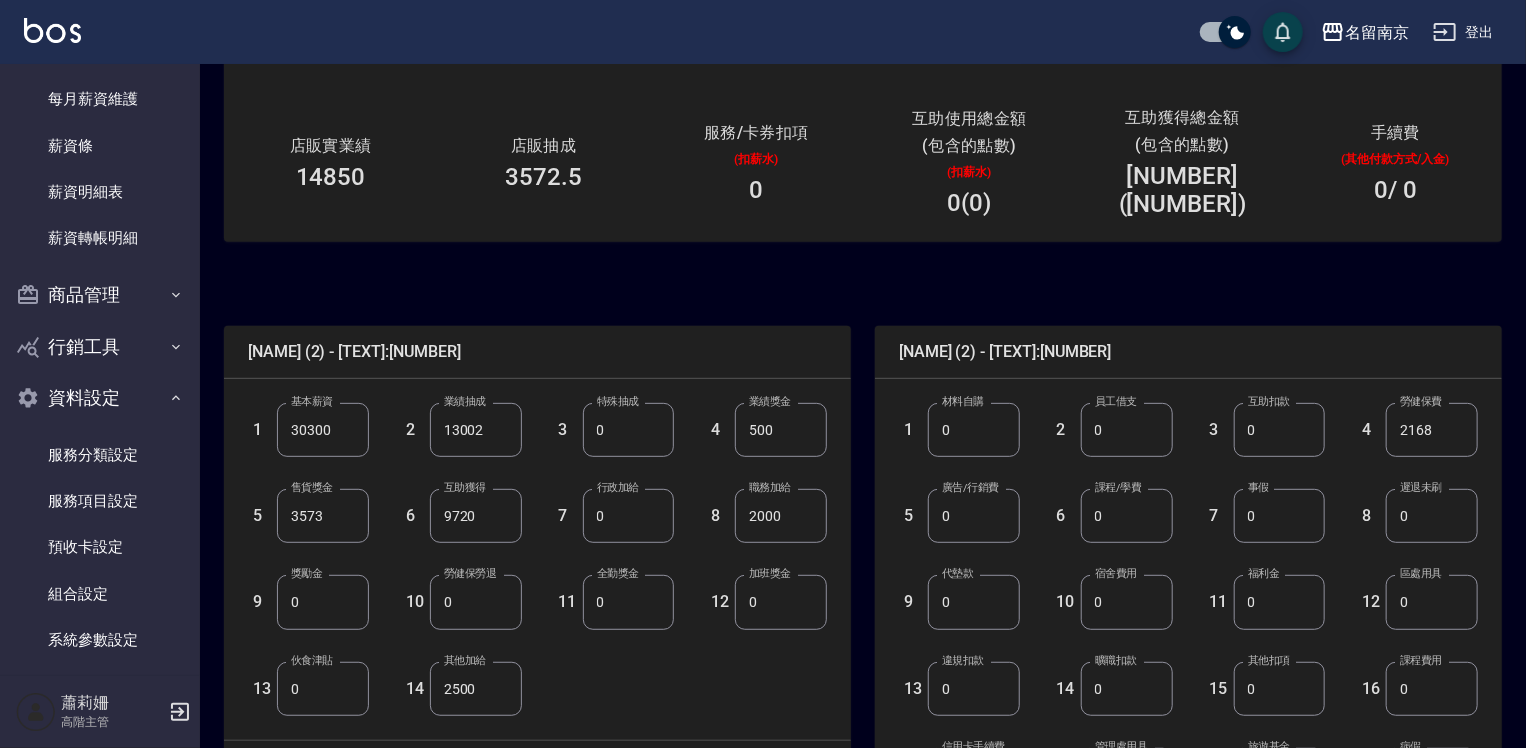 drag, startPoint x: 1166, startPoint y: 3, endPoint x: 819, endPoint y: 641, distance: 726.2596 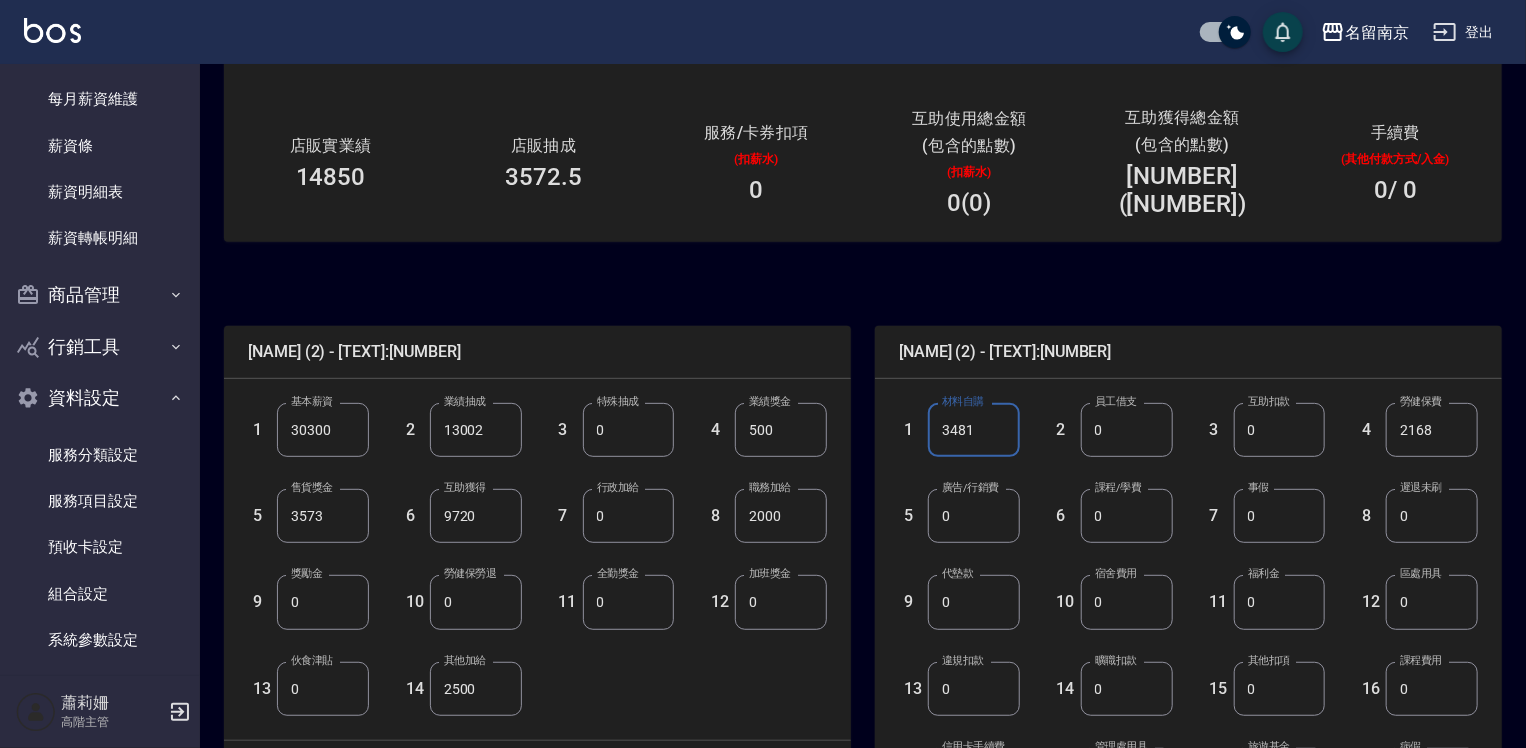 scroll, scrollTop: 551, scrollLeft: 0, axis: vertical 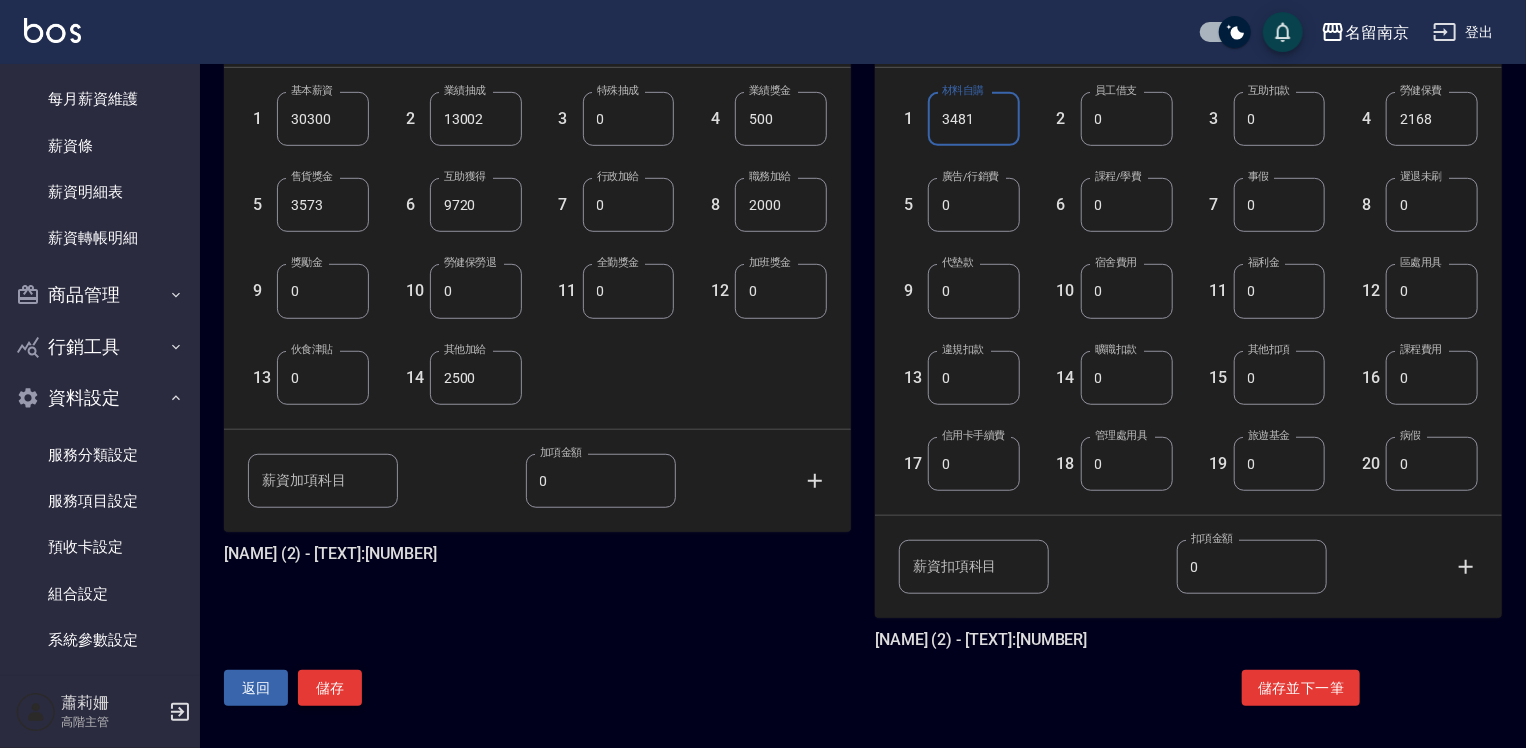 type on "3481" 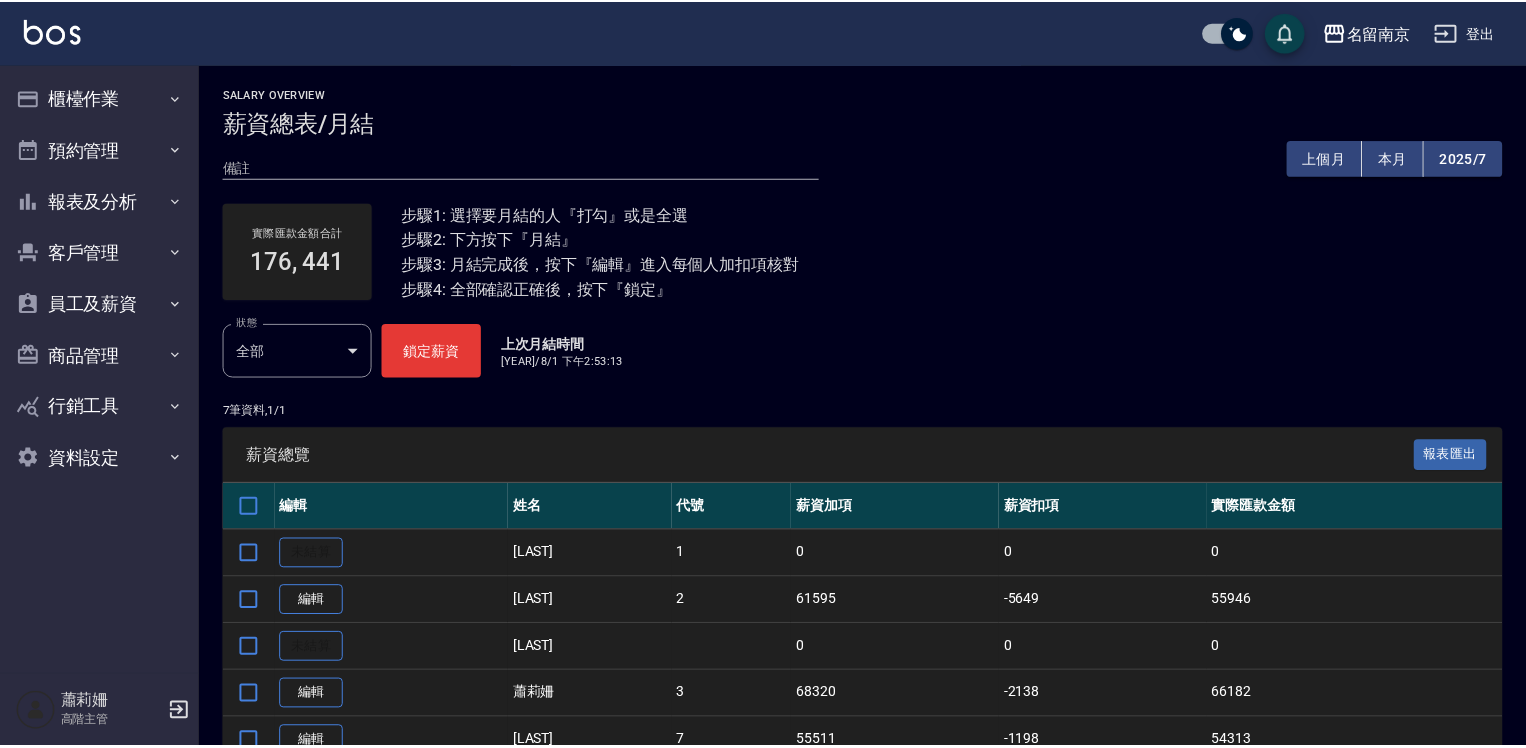 scroll, scrollTop: 0, scrollLeft: 0, axis: both 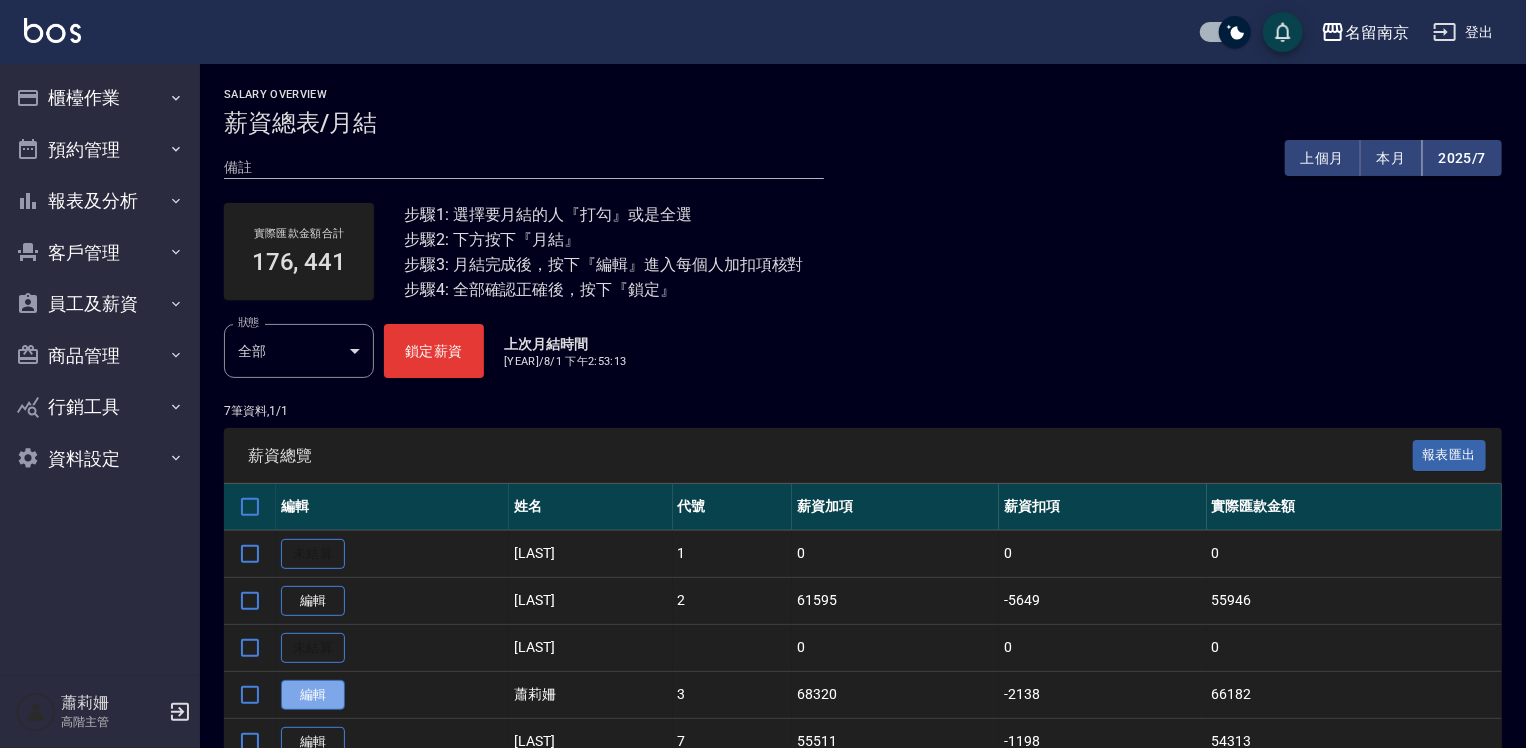 click on "編輯" at bounding box center [313, 695] 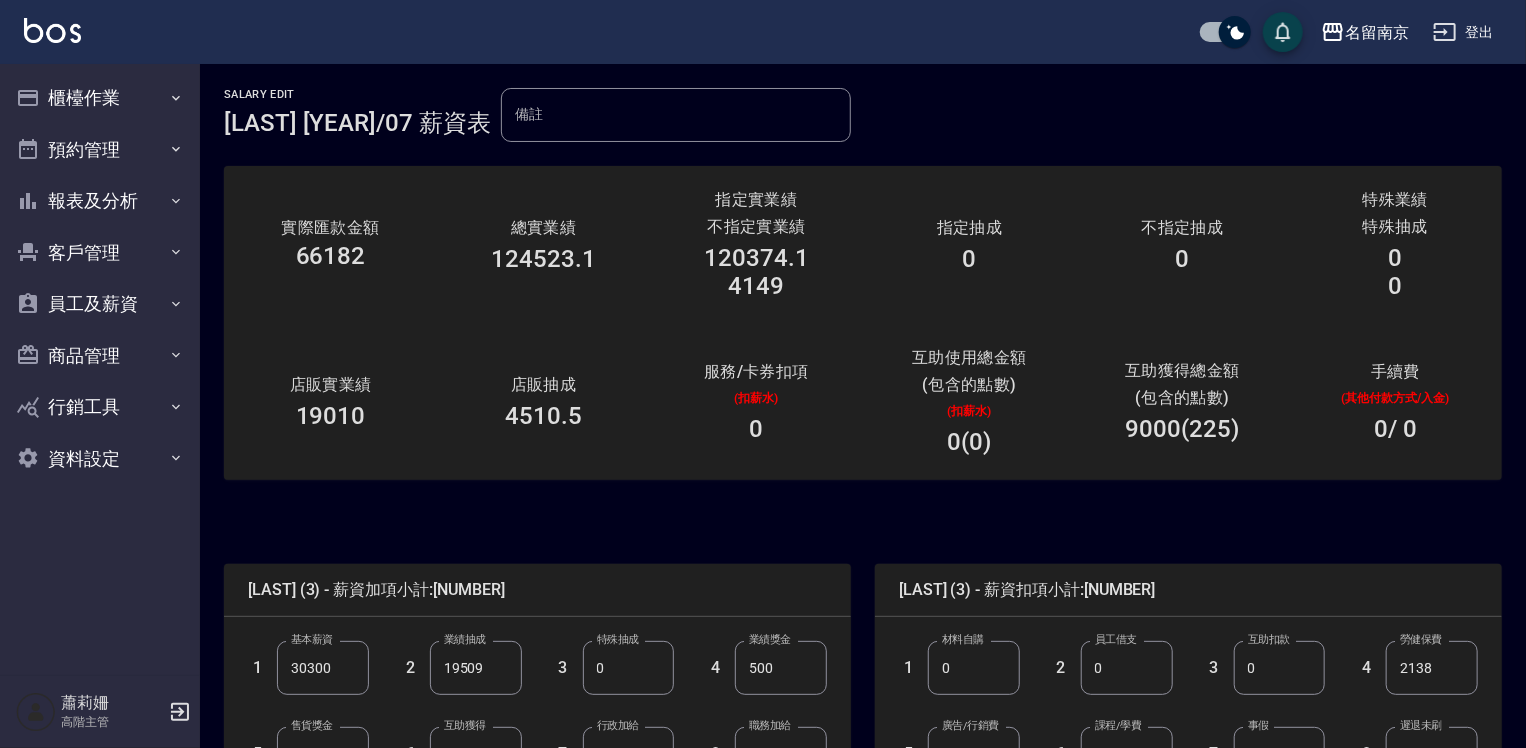 scroll, scrollTop: 300, scrollLeft: 0, axis: vertical 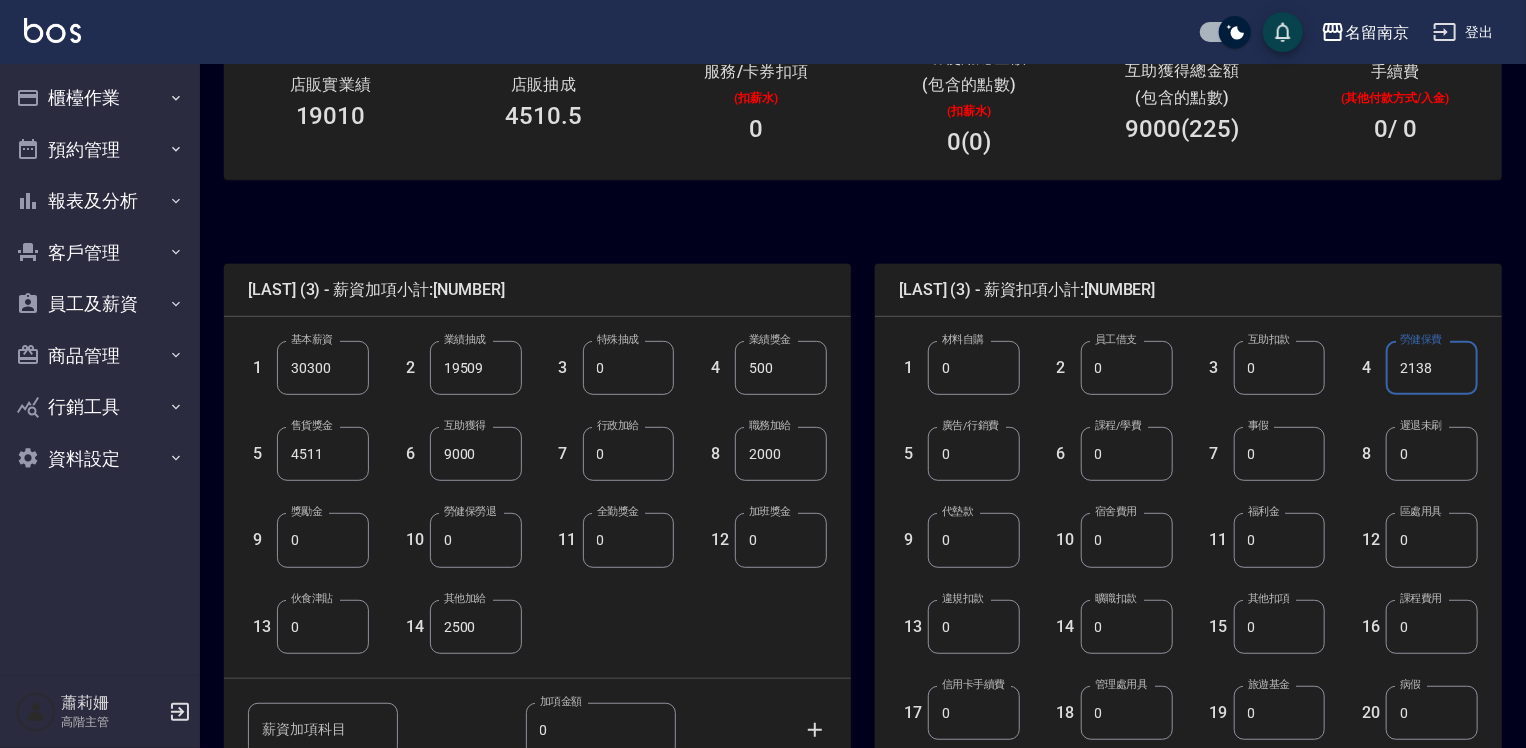 click on "2138" at bounding box center (1432, 368) 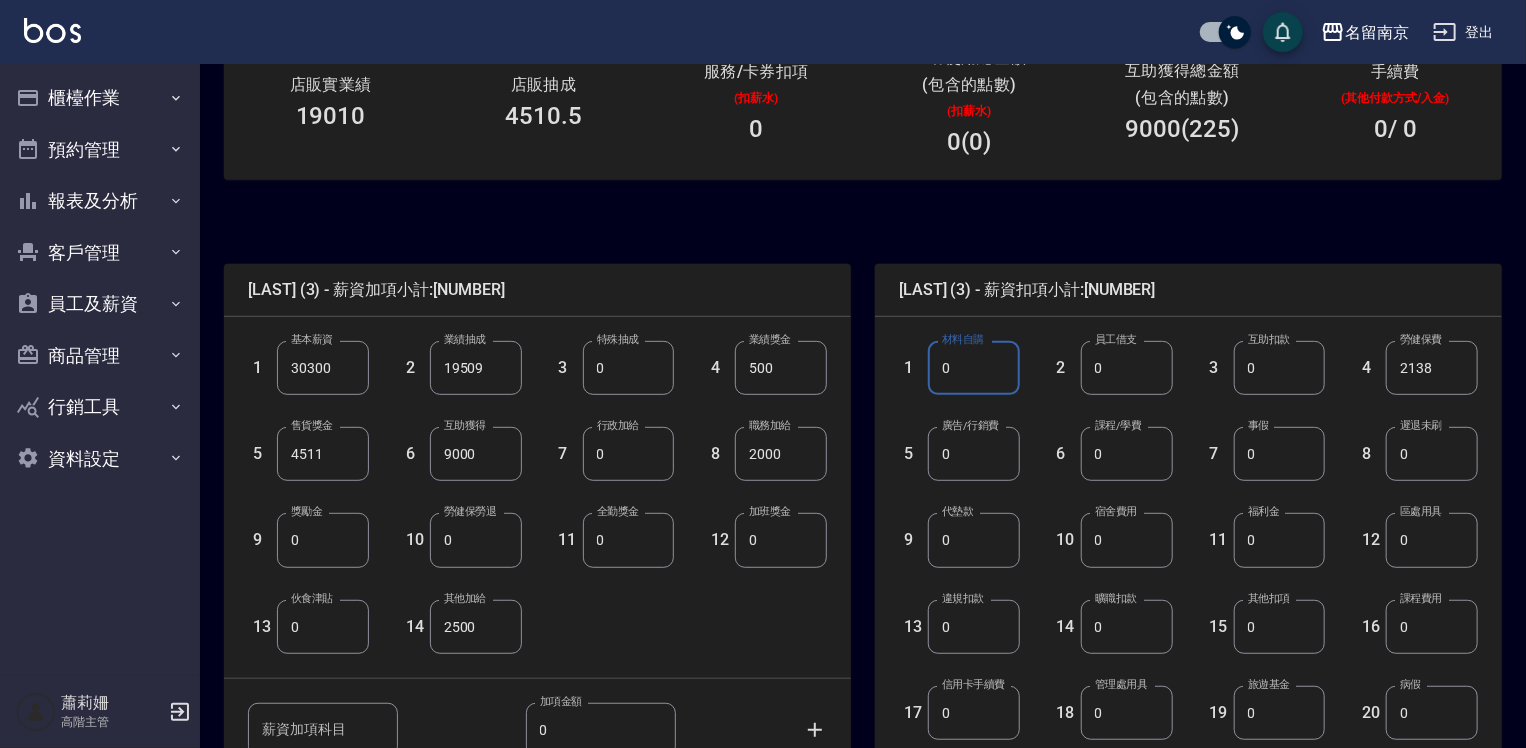 click on "0" at bounding box center (974, 368) 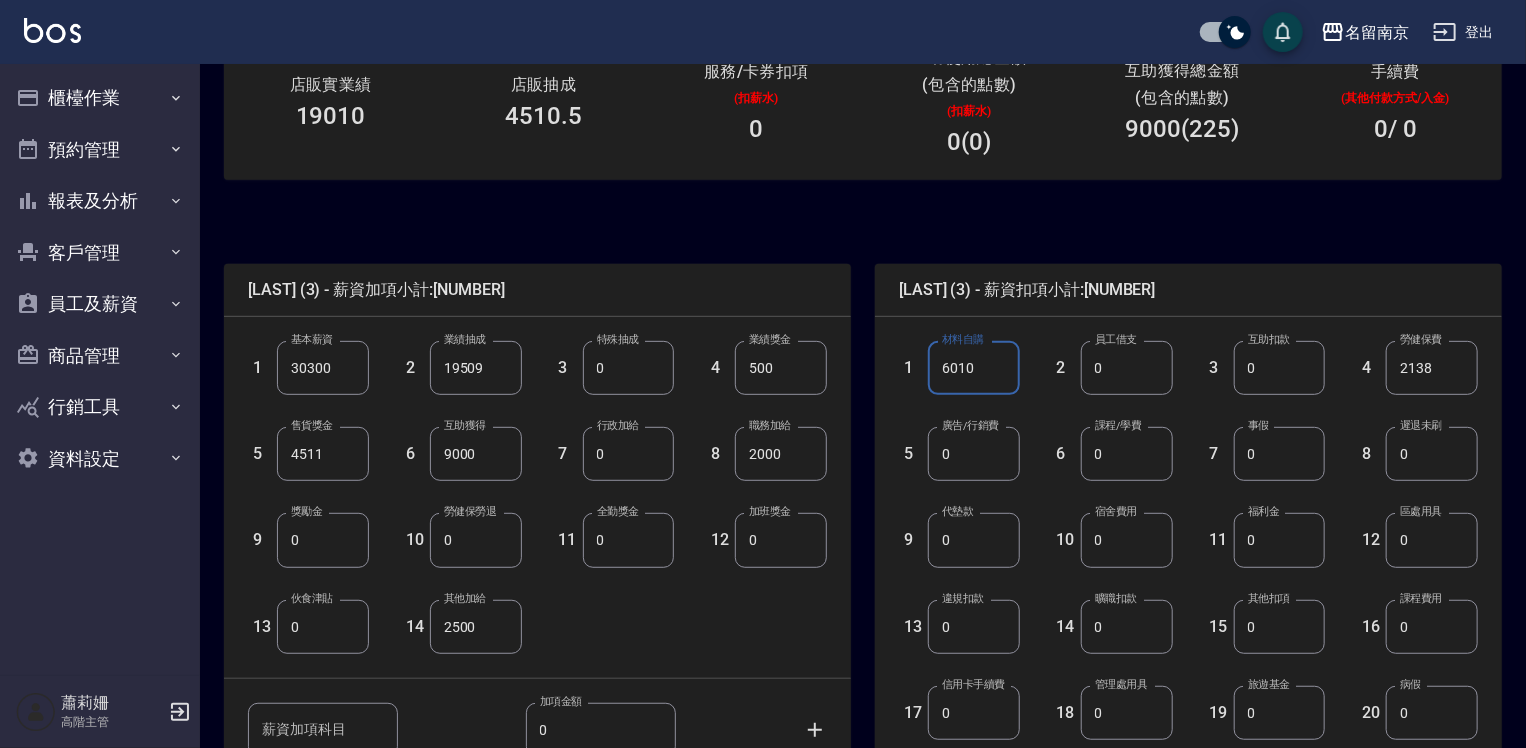 type on "6010" 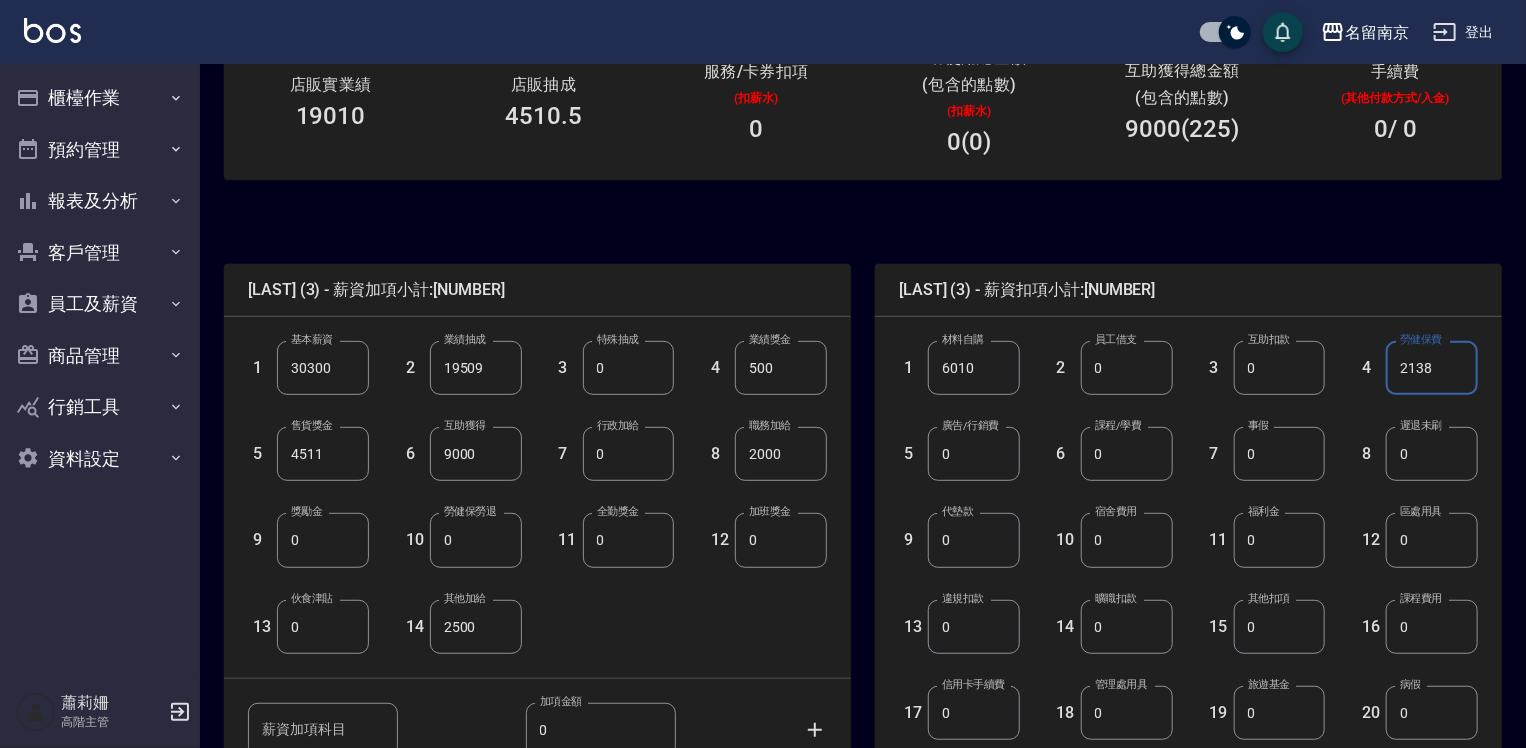 click on "2138" at bounding box center [1432, 368] 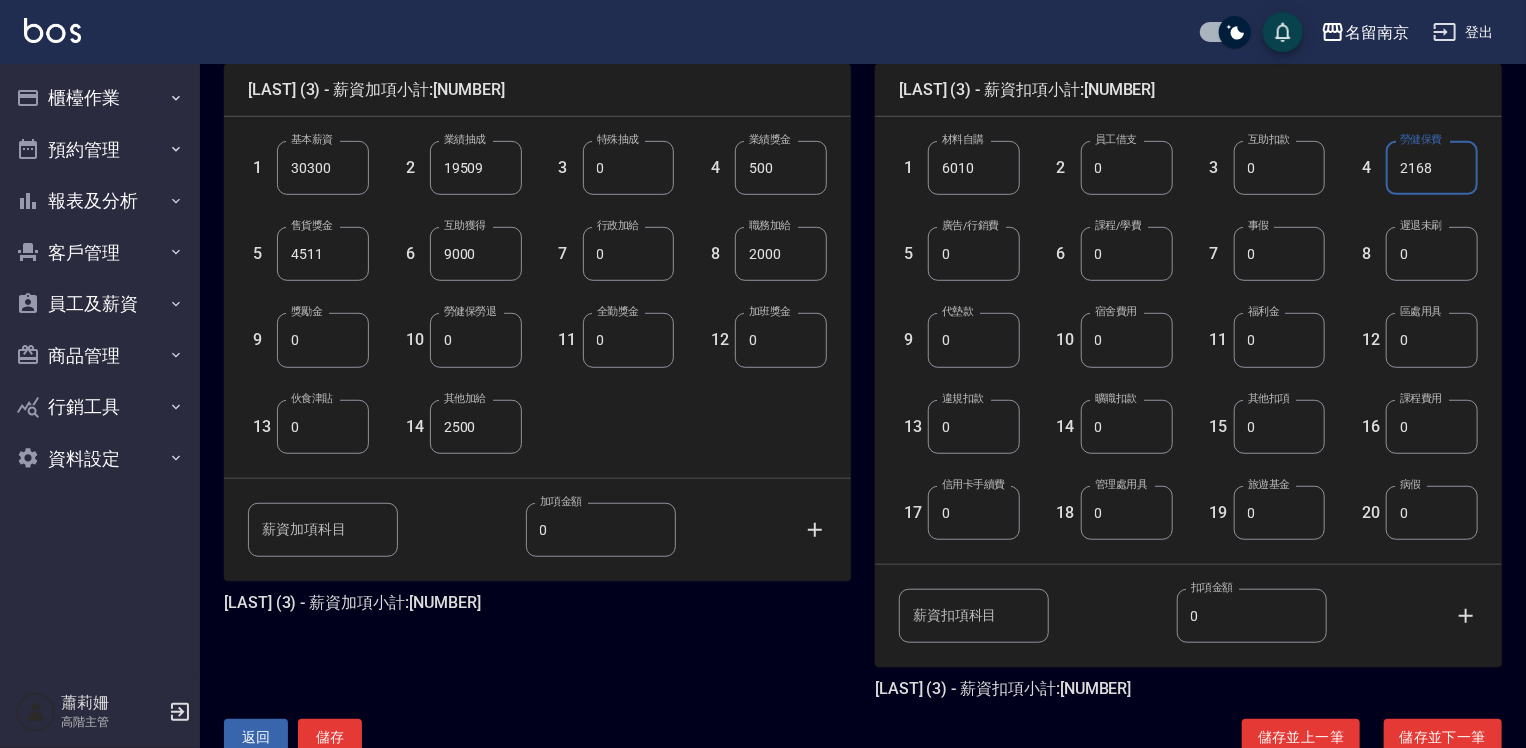 scroll, scrollTop: 551, scrollLeft: 0, axis: vertical 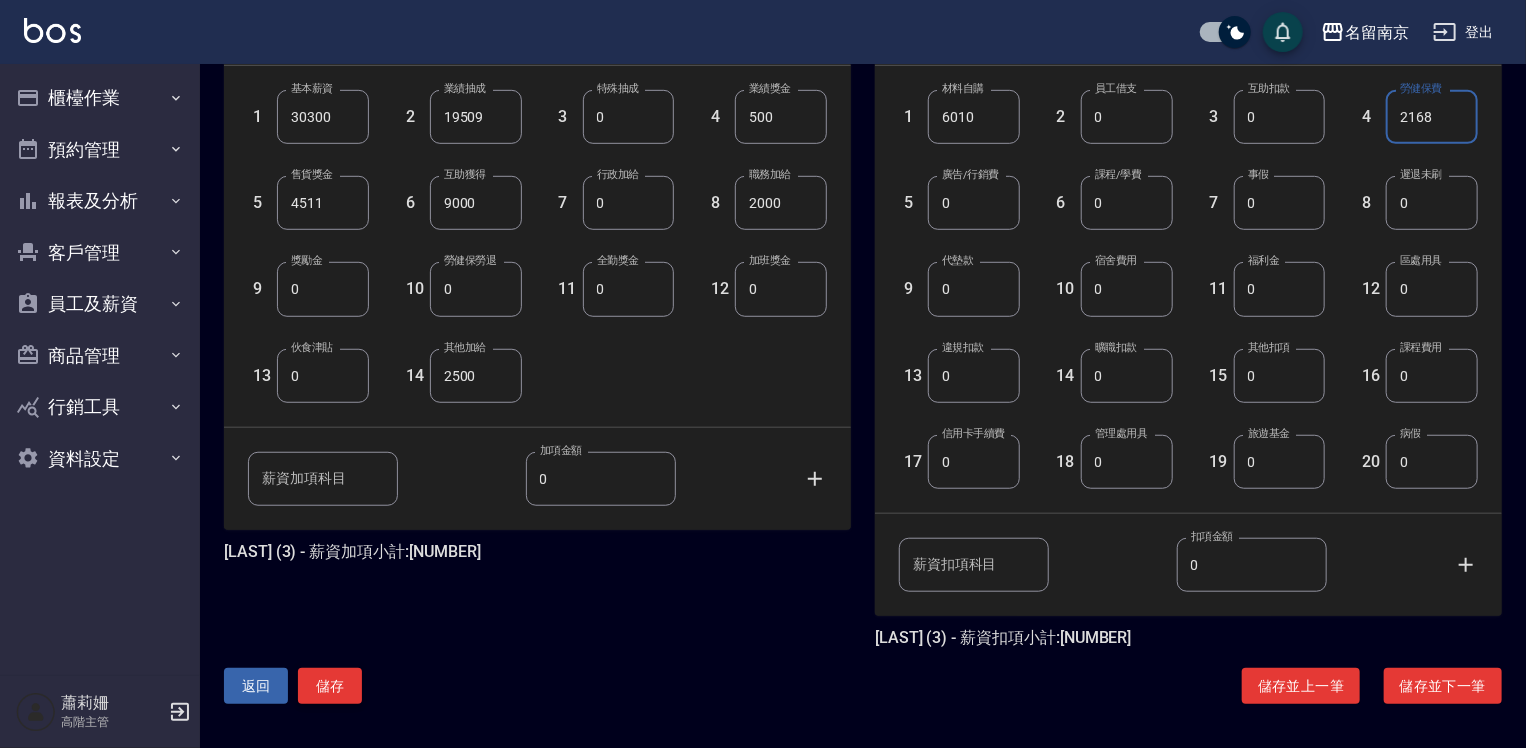 type on "2168" 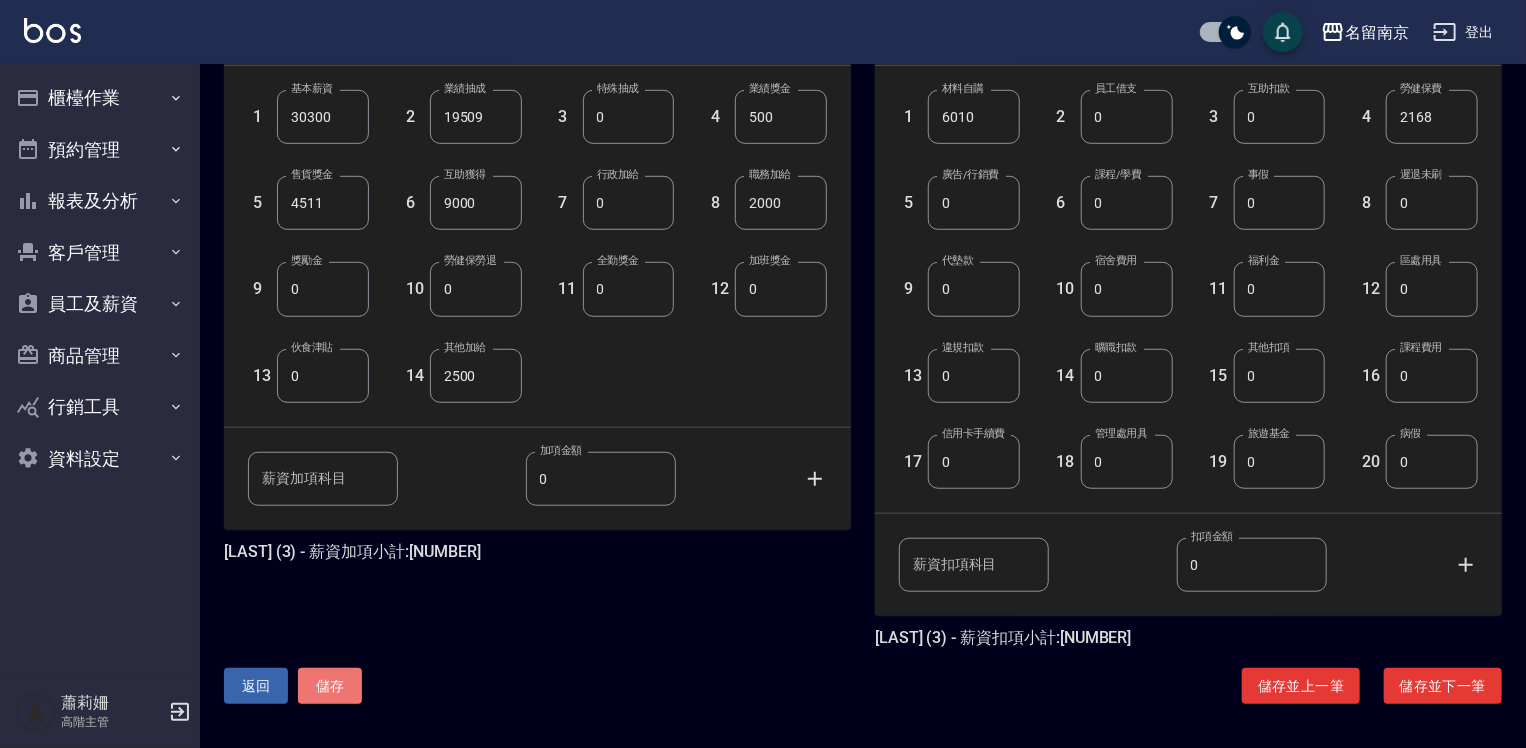 click on "儲存" at bounding box center [330, 686] 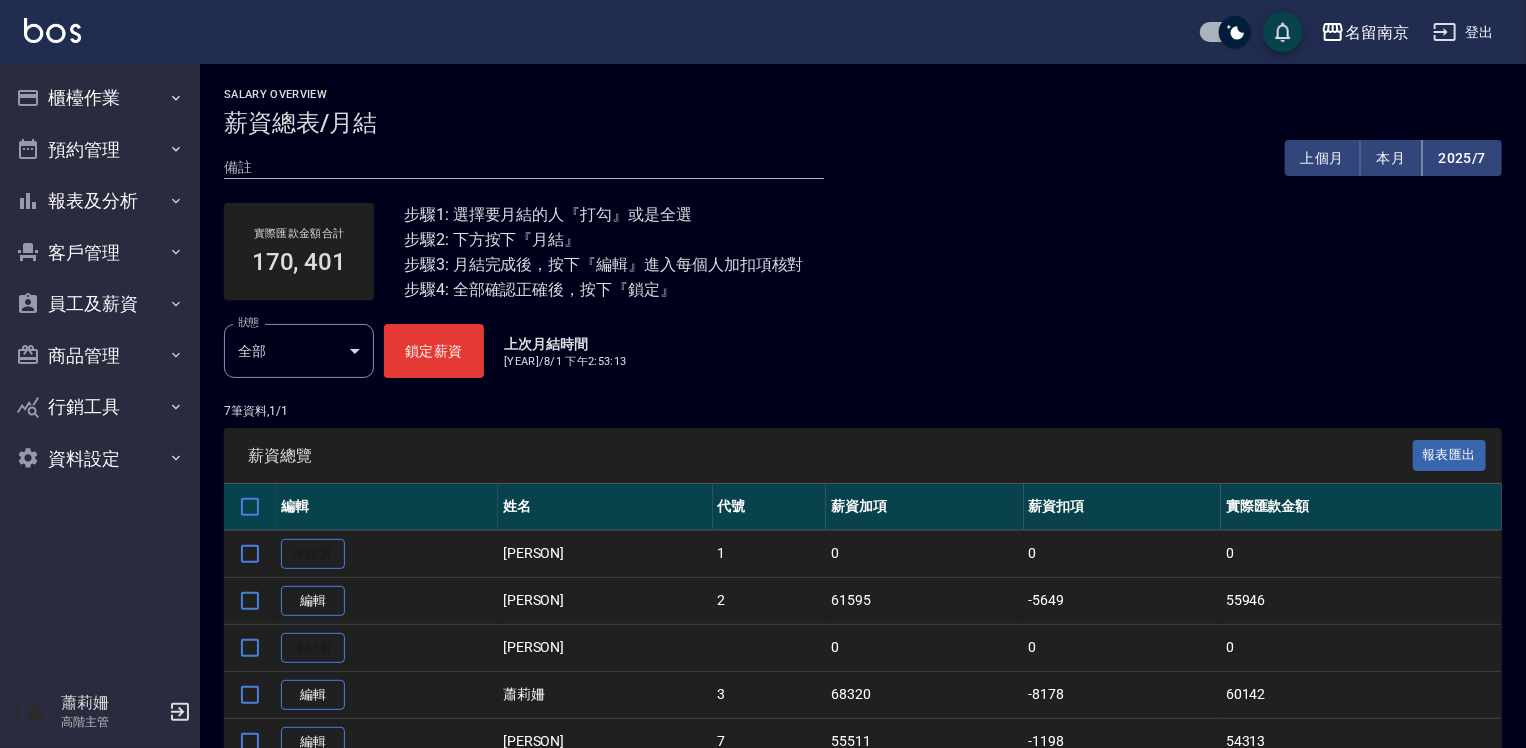 scroll, scrollTop: 174, scrollLeft: 0, axis: vertical 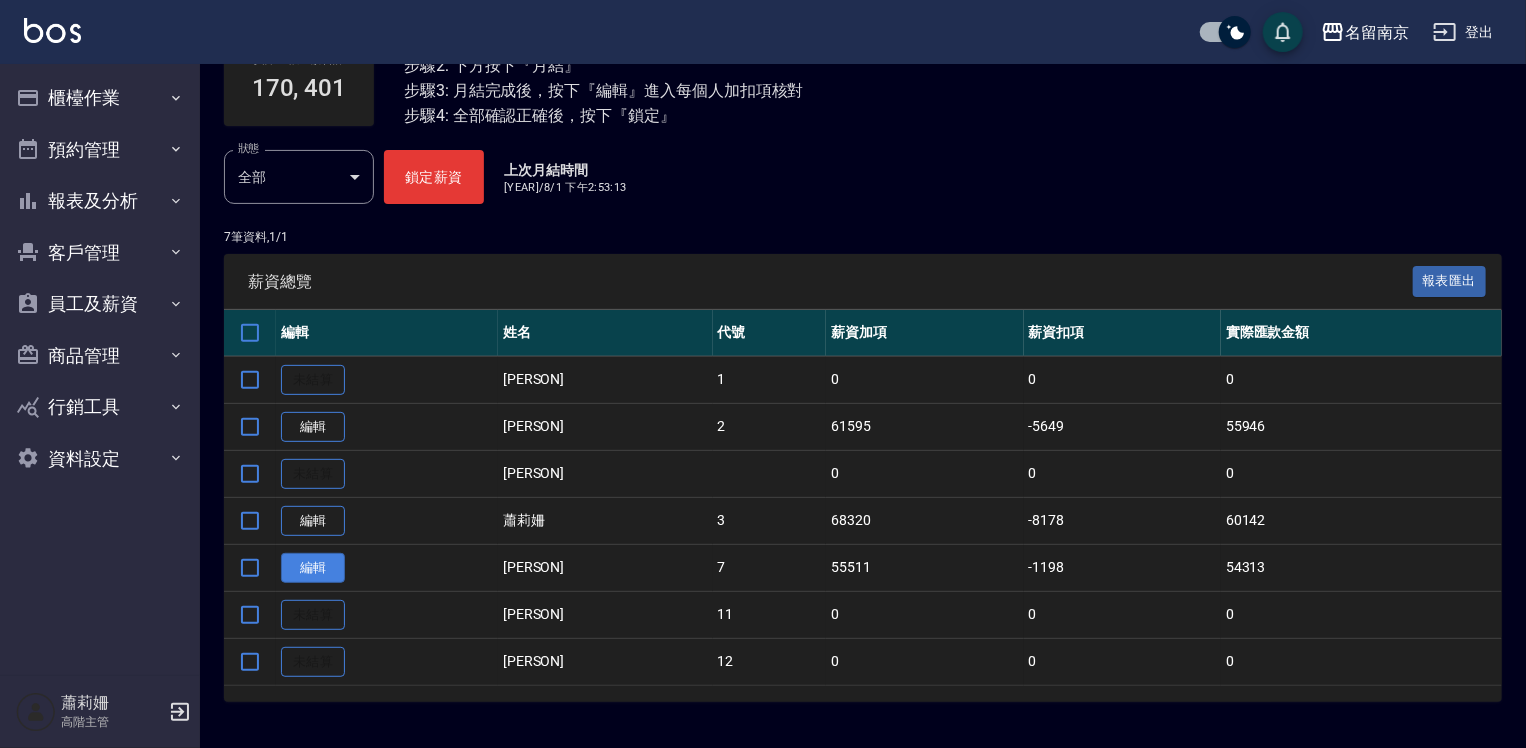 click on "編輯" at bounding box center (313, 568) 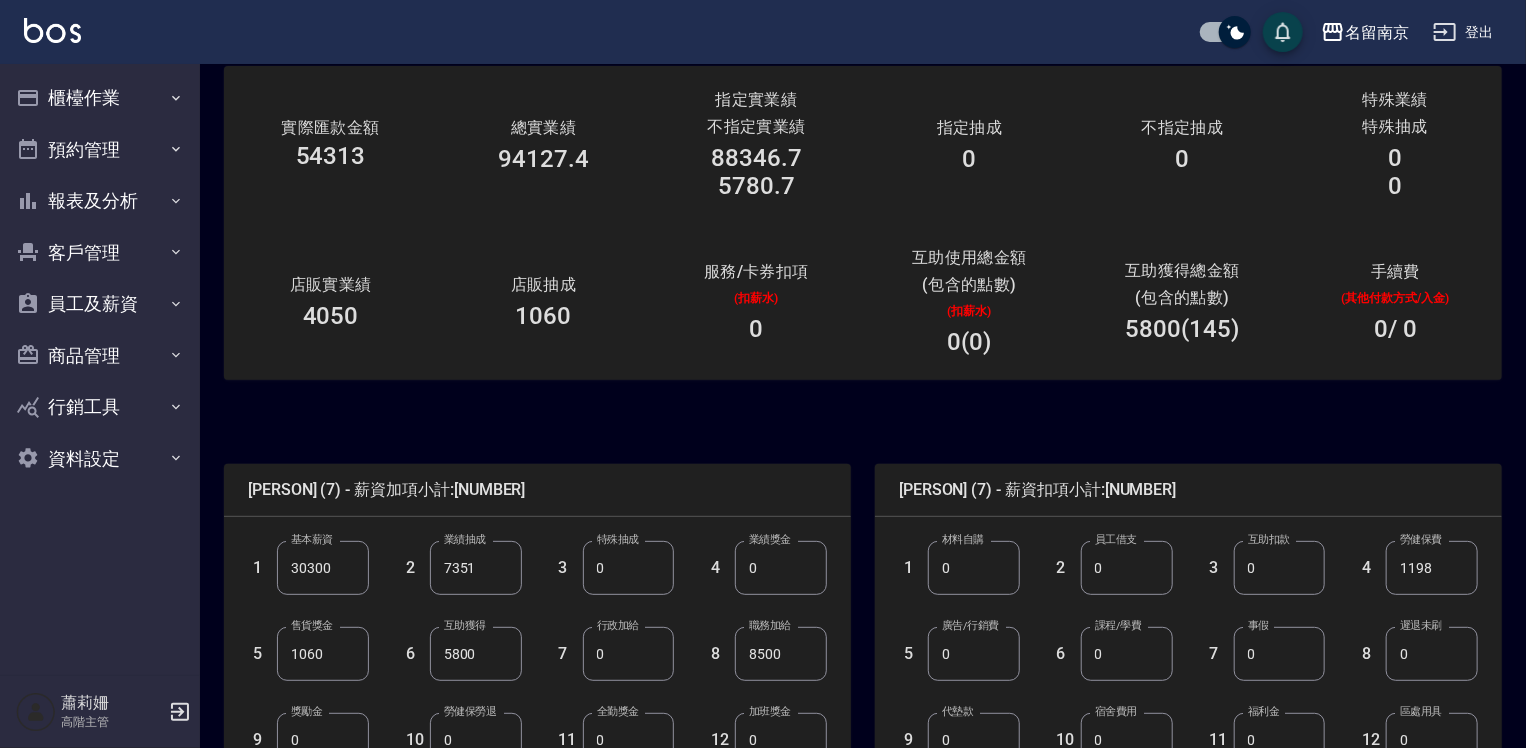 scroll, scrollTop: 500, scrollLeft: 0, axis: vertical 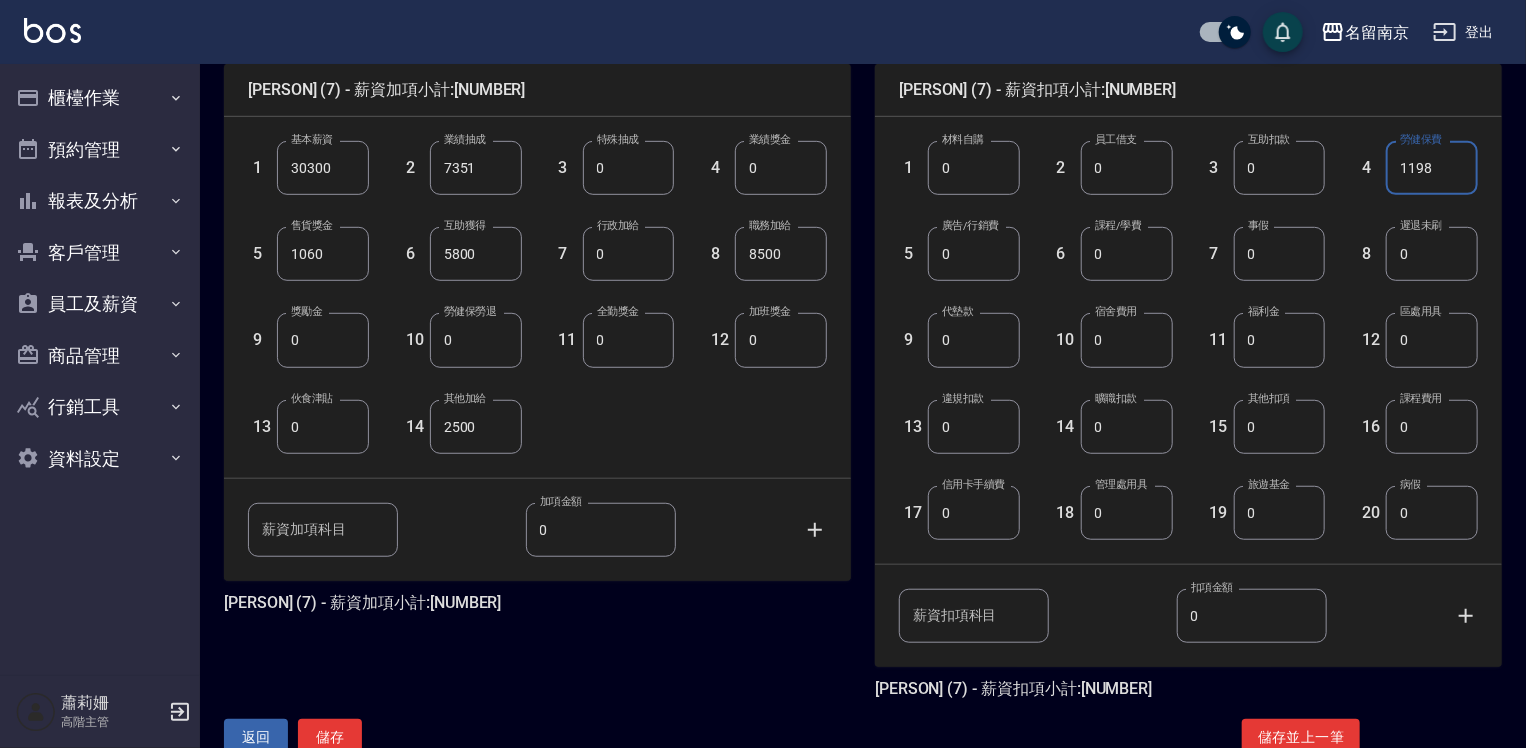 click on "1198" at bounding box center [1432, 168] 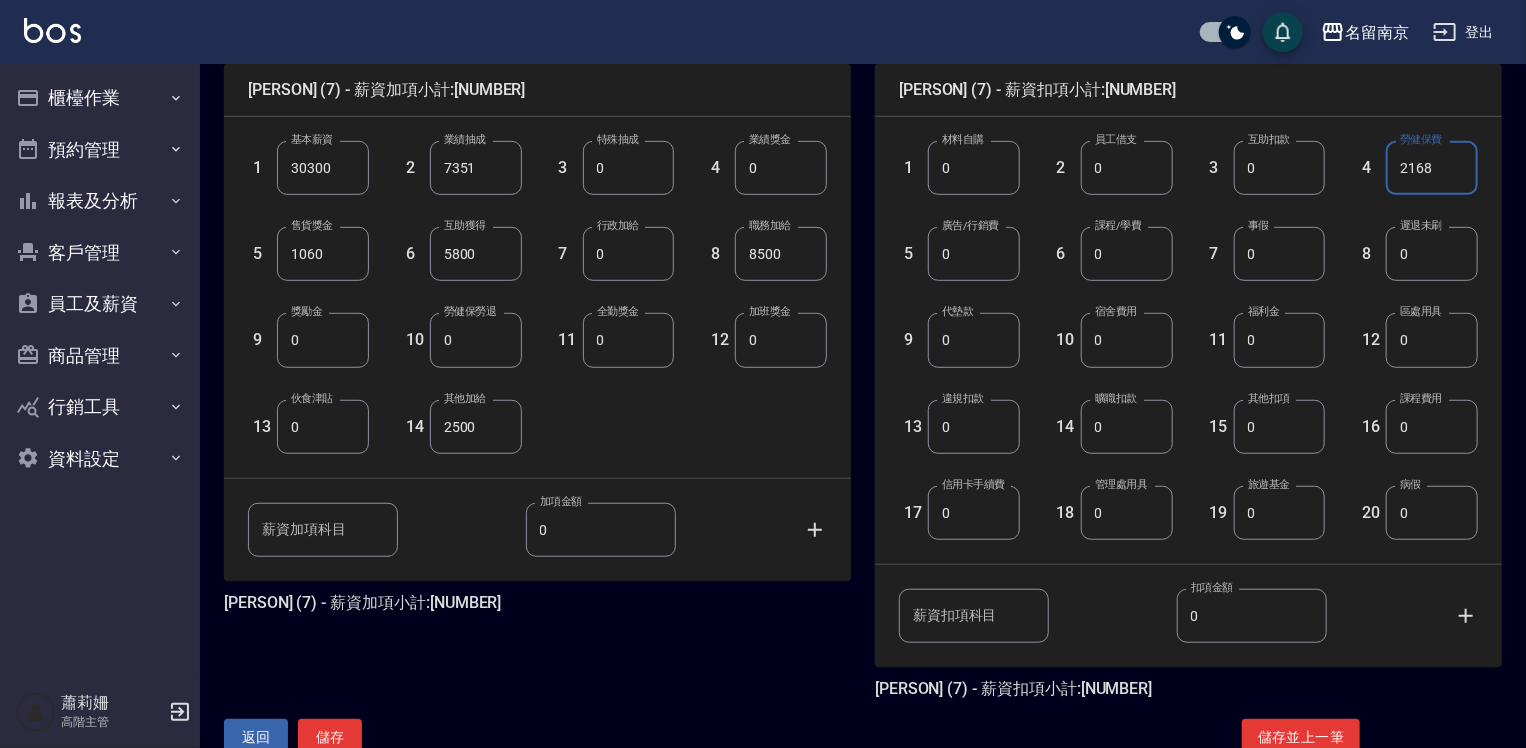 type on "2168" 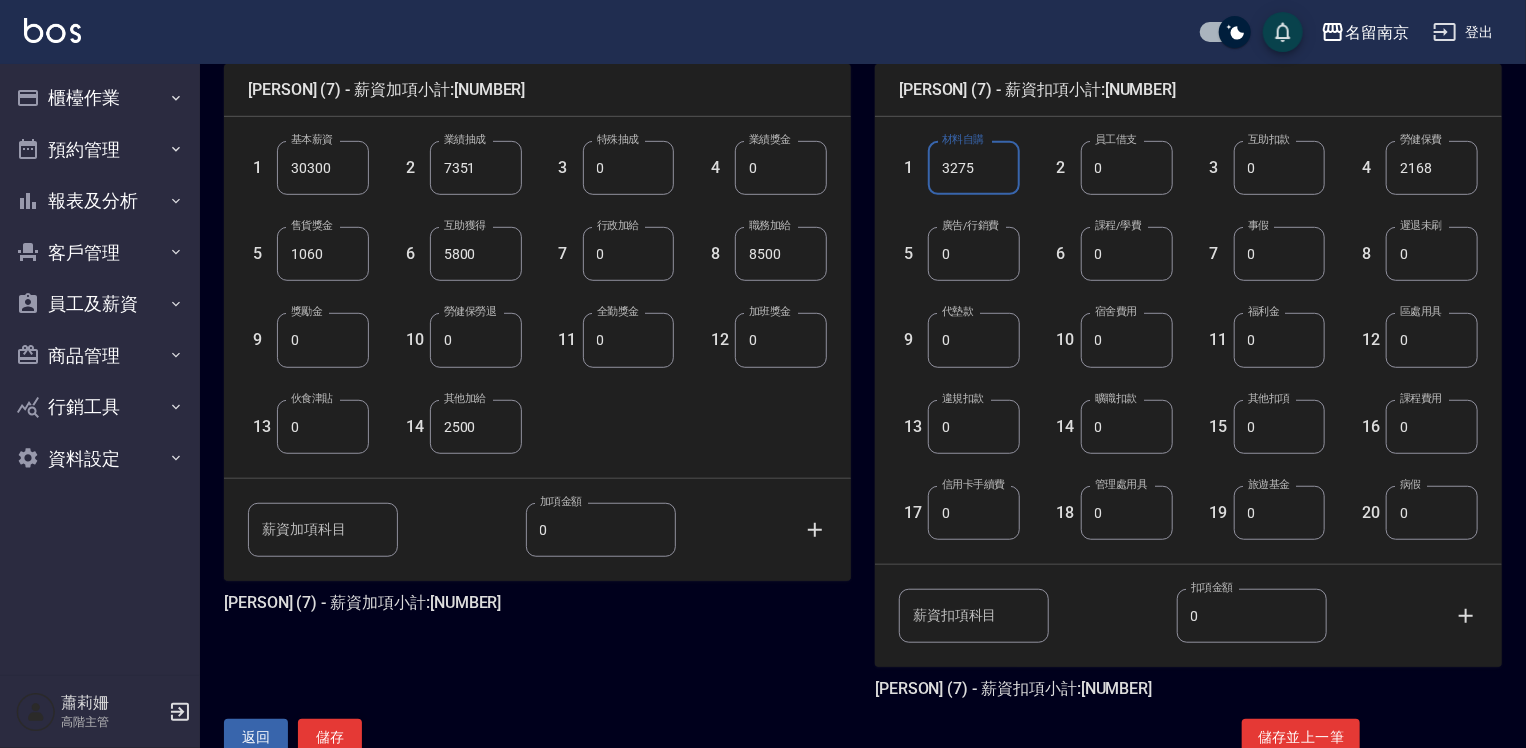 type on "3275" 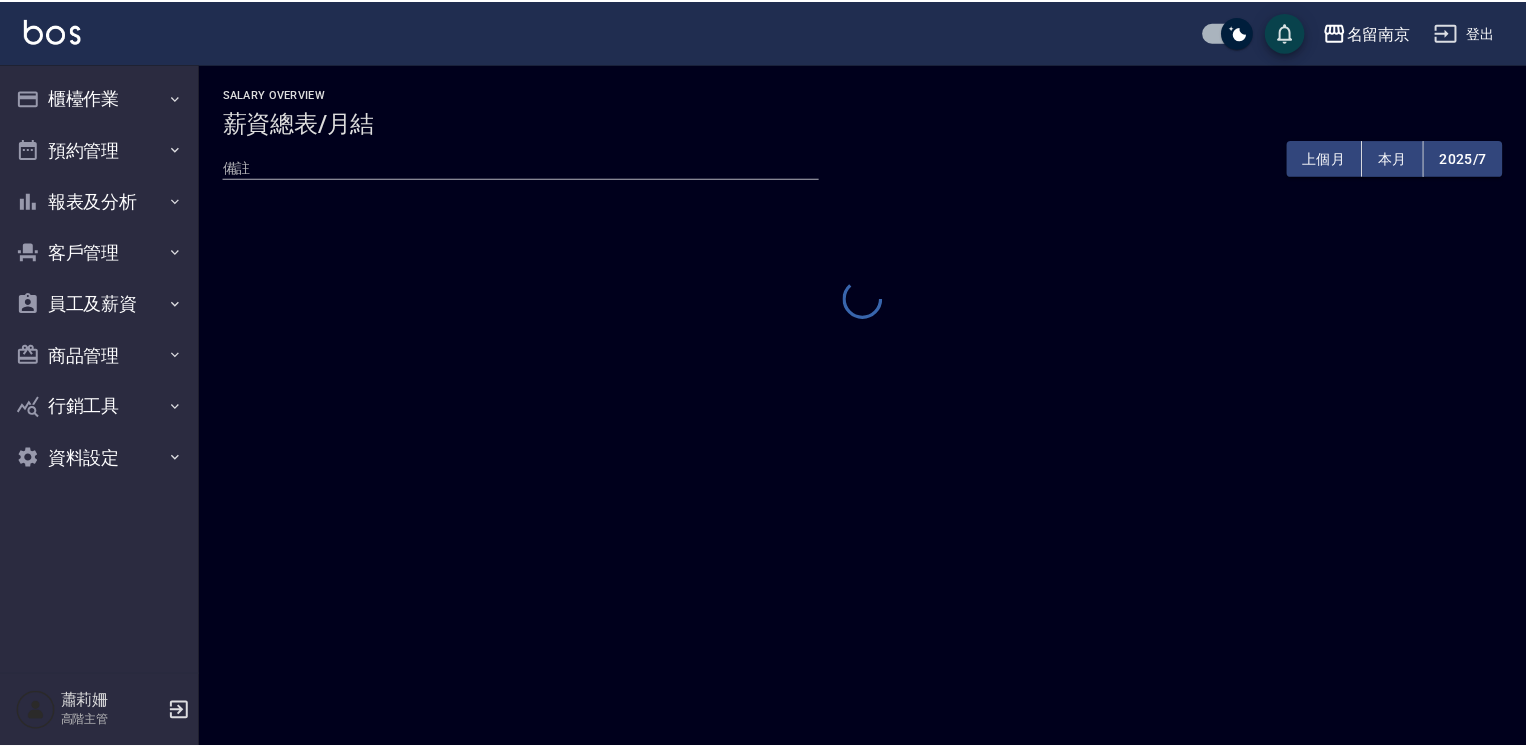 scroll, scrollTop: 0, scrollLeft: 0, axis: both 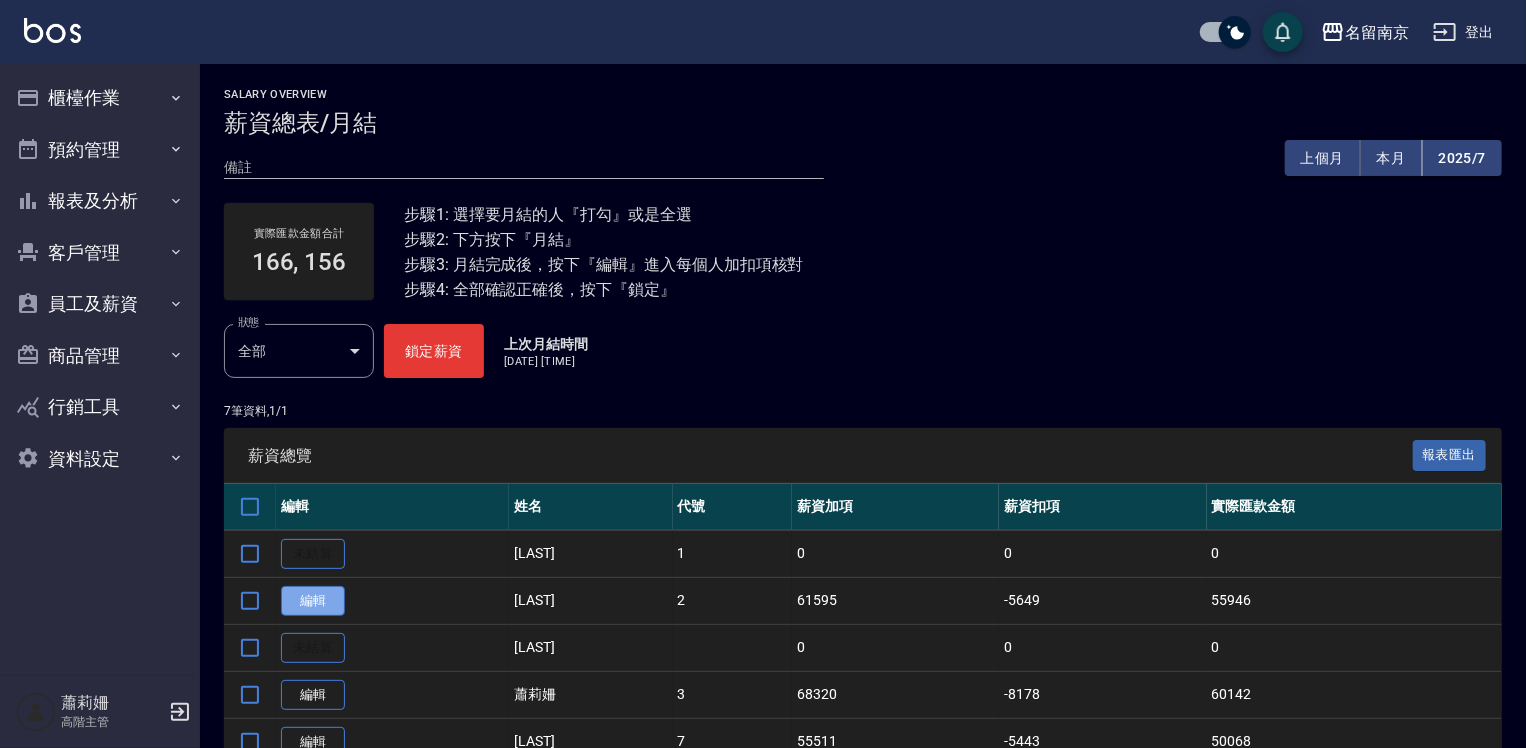 click on "編輯" at bounding box center [313, 601] 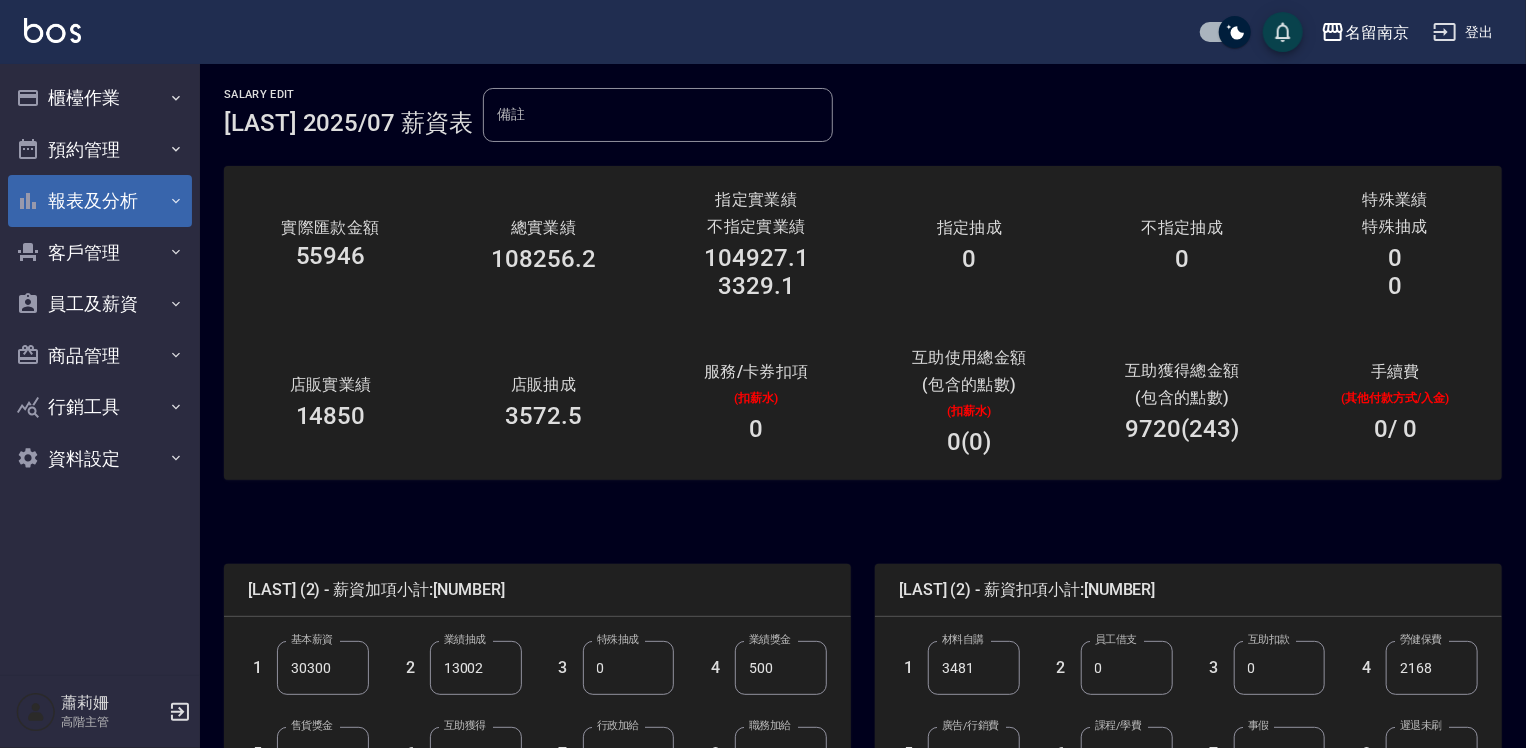 click on "報表及分析" at bounding box center (100, 201) 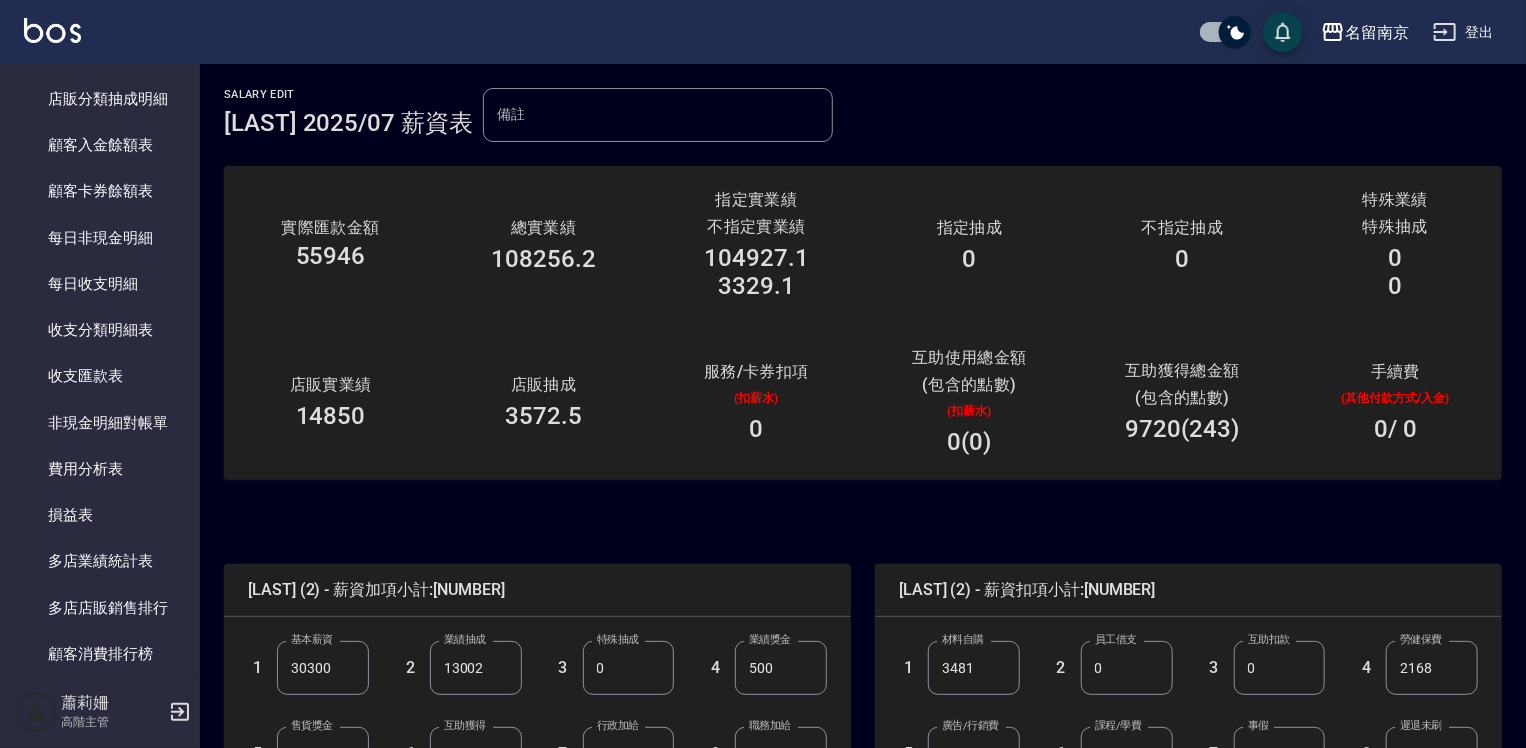 scroll, scrollTop: 1837, scrollLeft: 0, axis: vertical 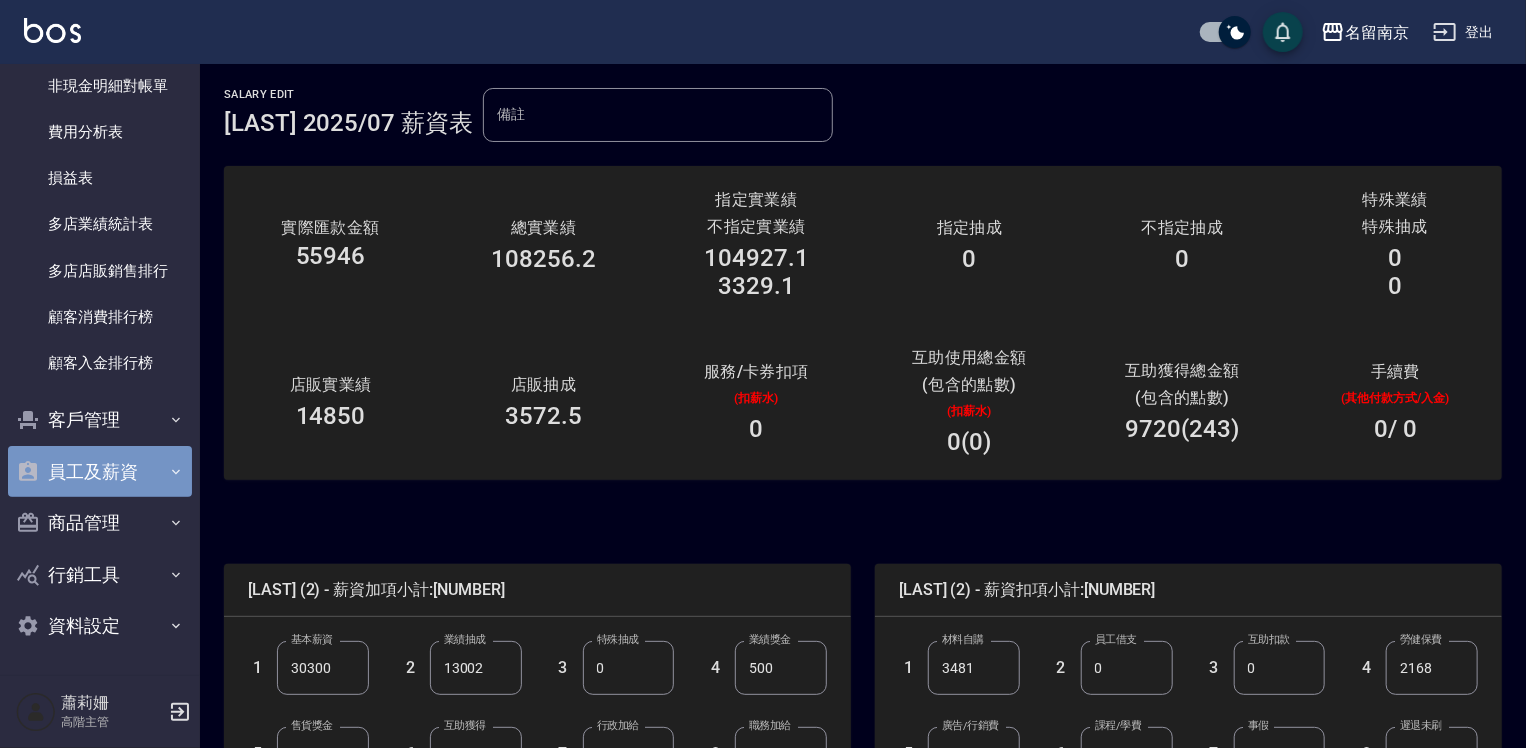 click on "員工及薪資" at bounding box center [100, 472] 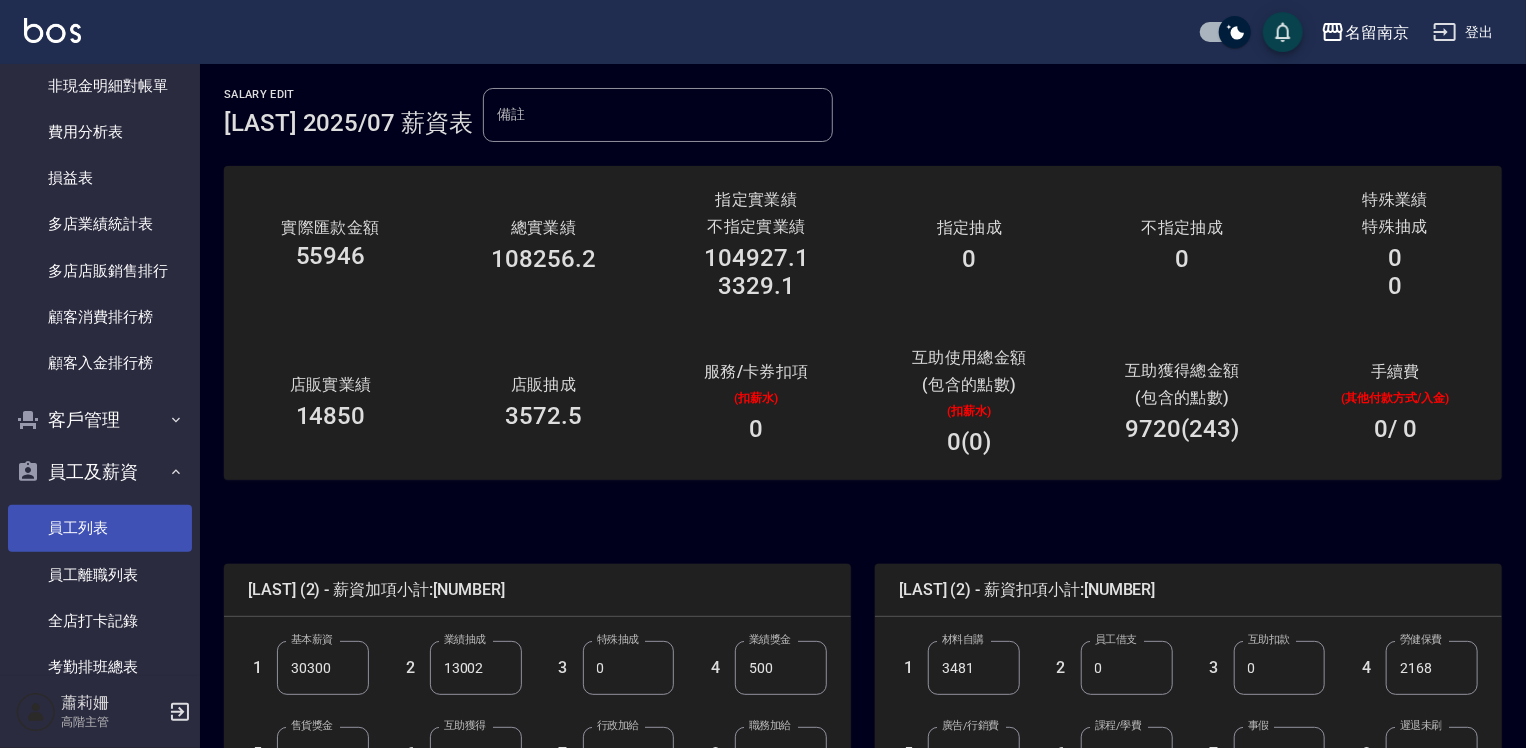 scroll, scrollTop: 2037, scrollLeft: 0, axis: vertical 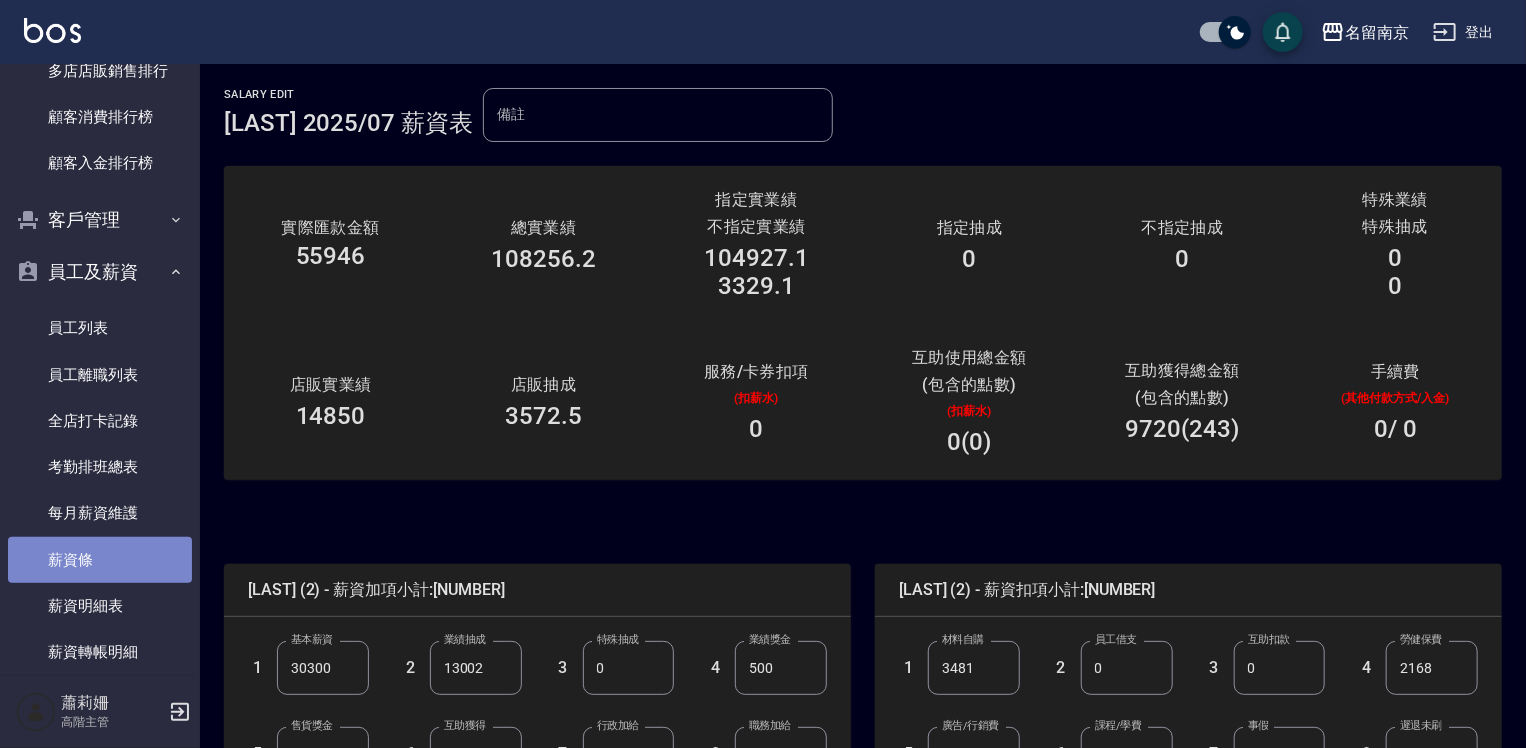 click on "薪資條" at bounding box center [100, 560] 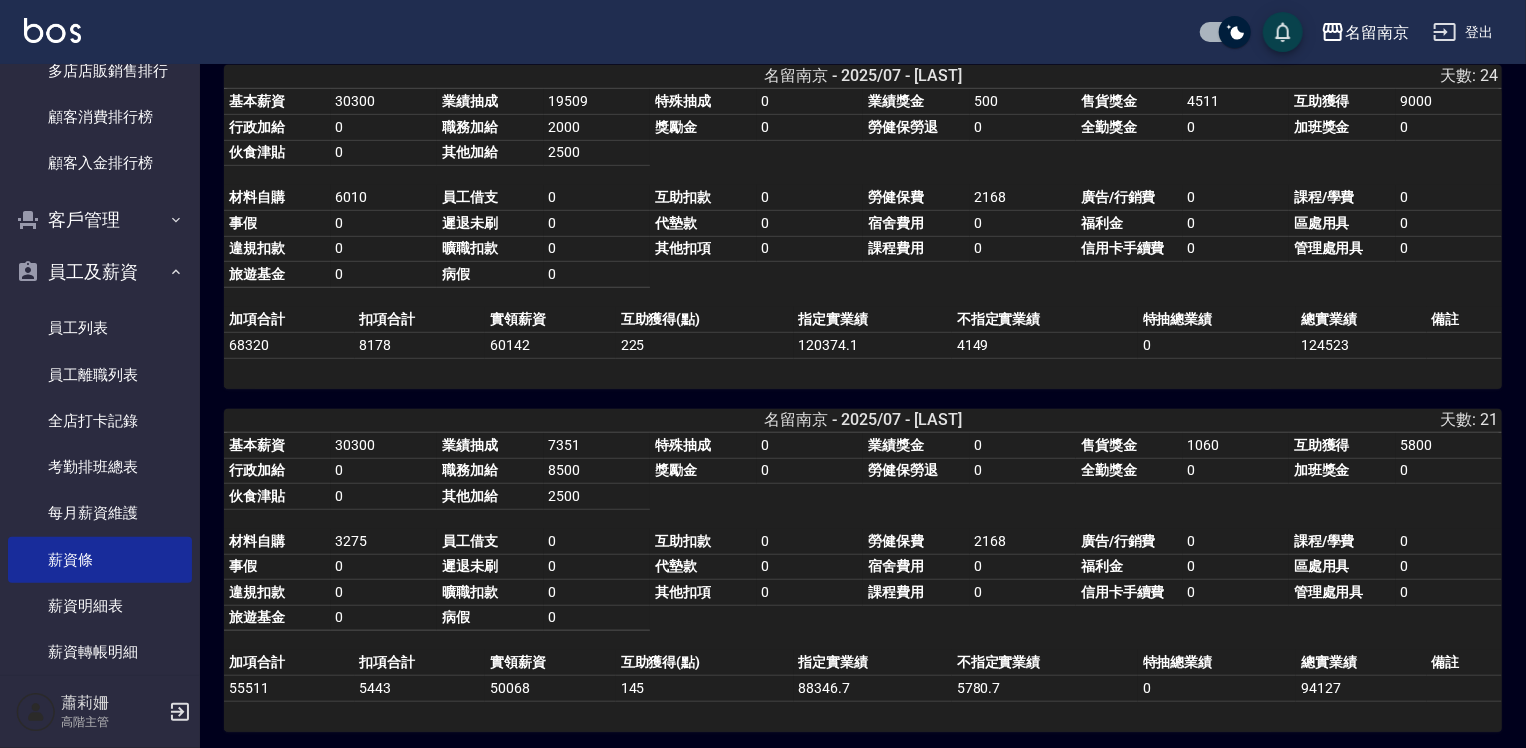 scroll, scrollTop: 532, scrollLeft: 0, axis: vertical 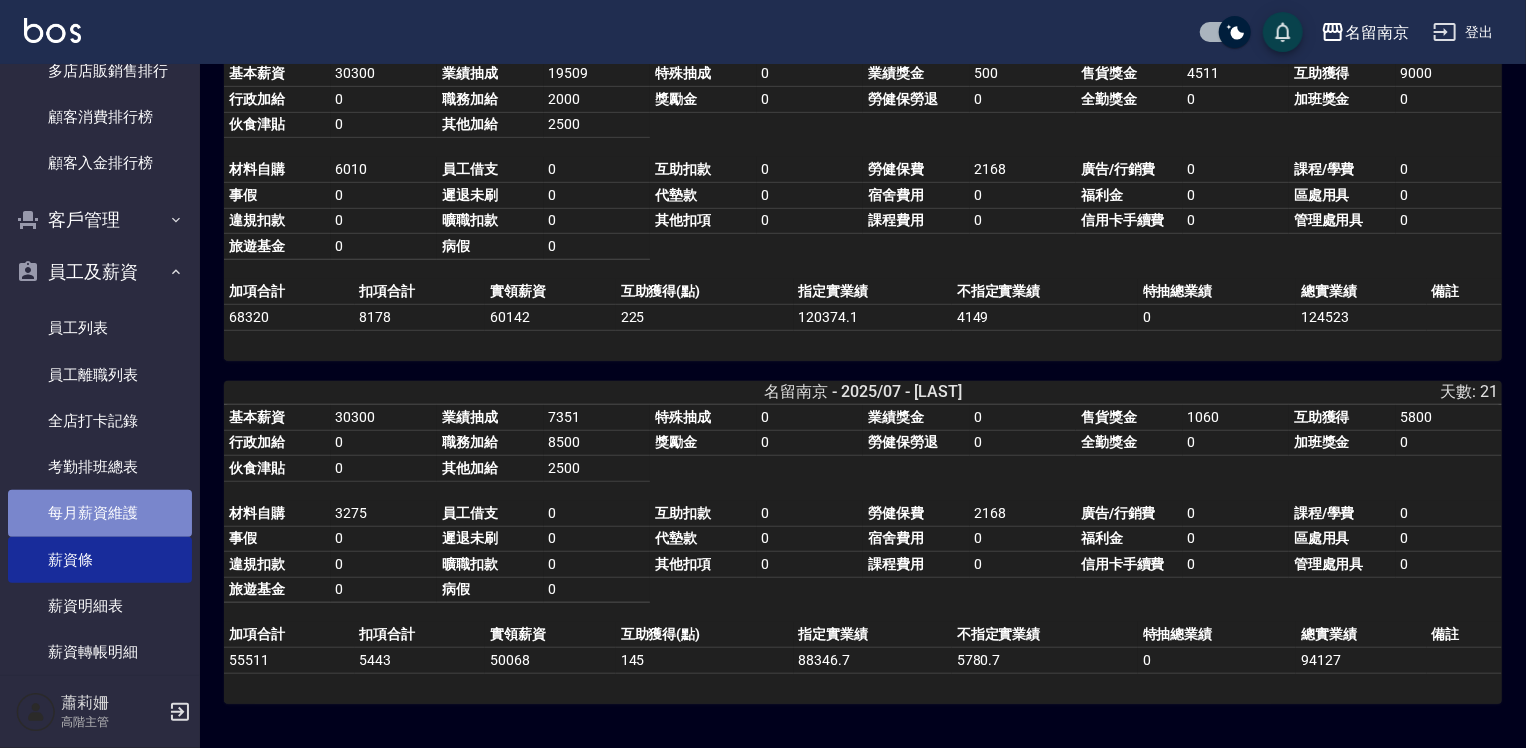 click on "每月薪資維護" at bounding box center (100, 513) 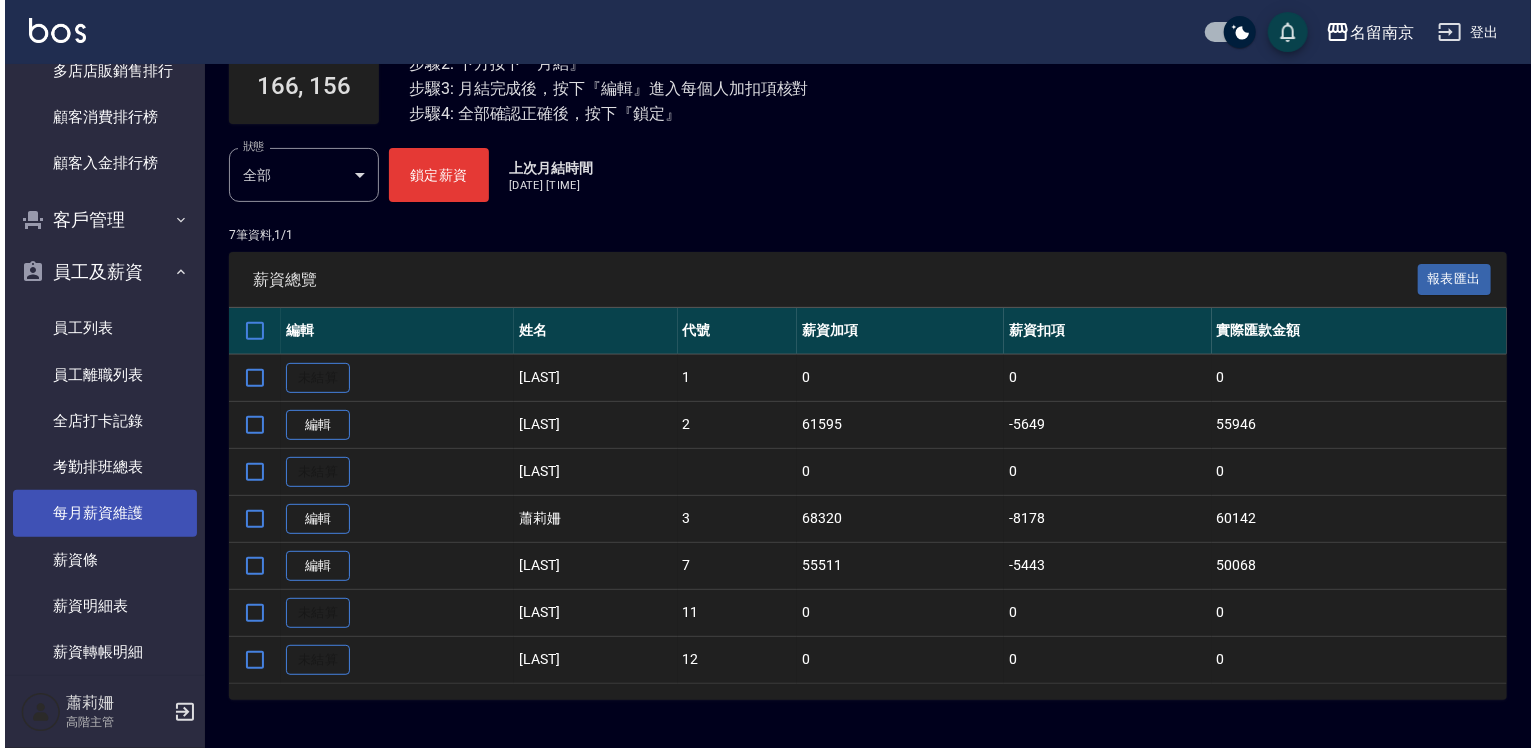 scroll, scrollTop: 0, scrollLeft: 0, axis: both 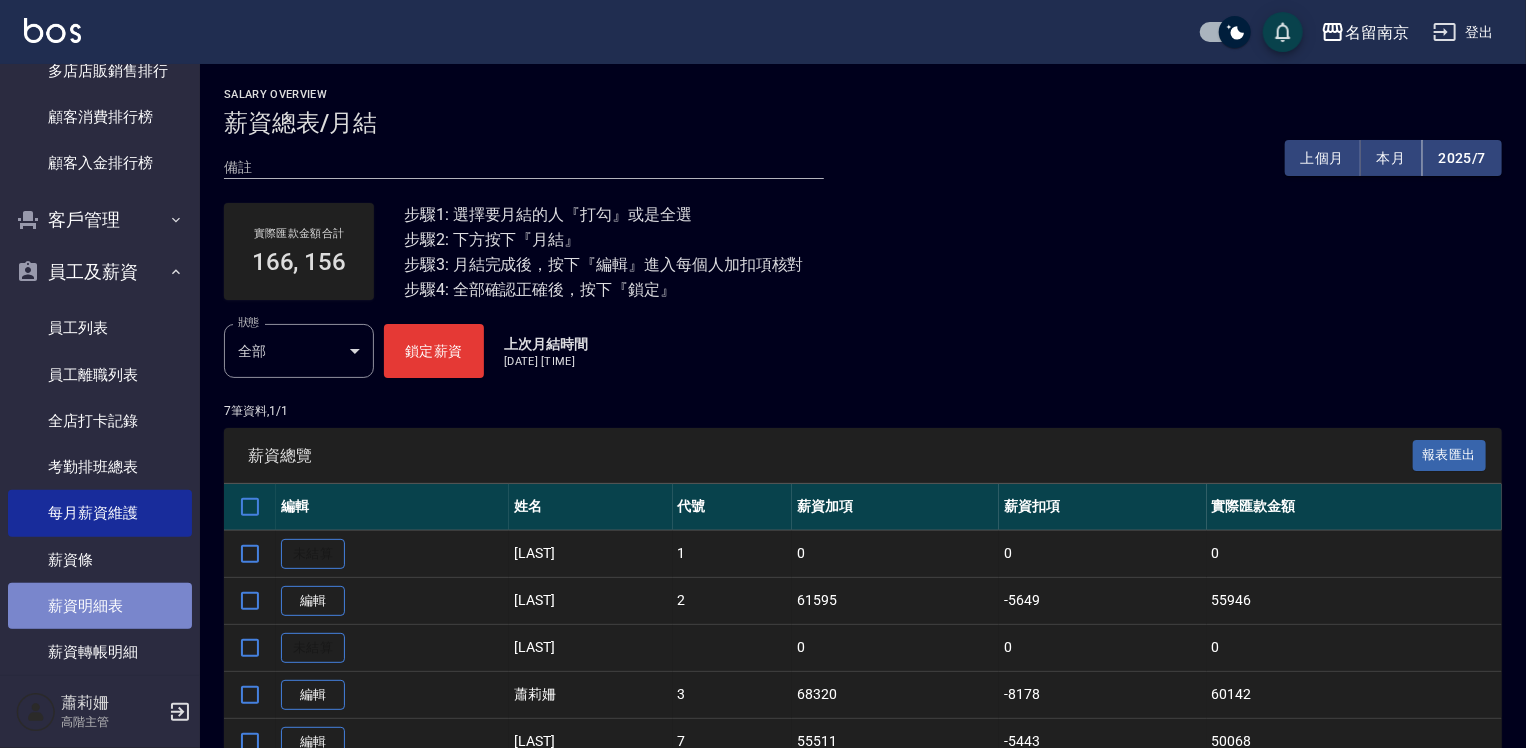 click on "薪資明細表" at bounding box center [100, 606] 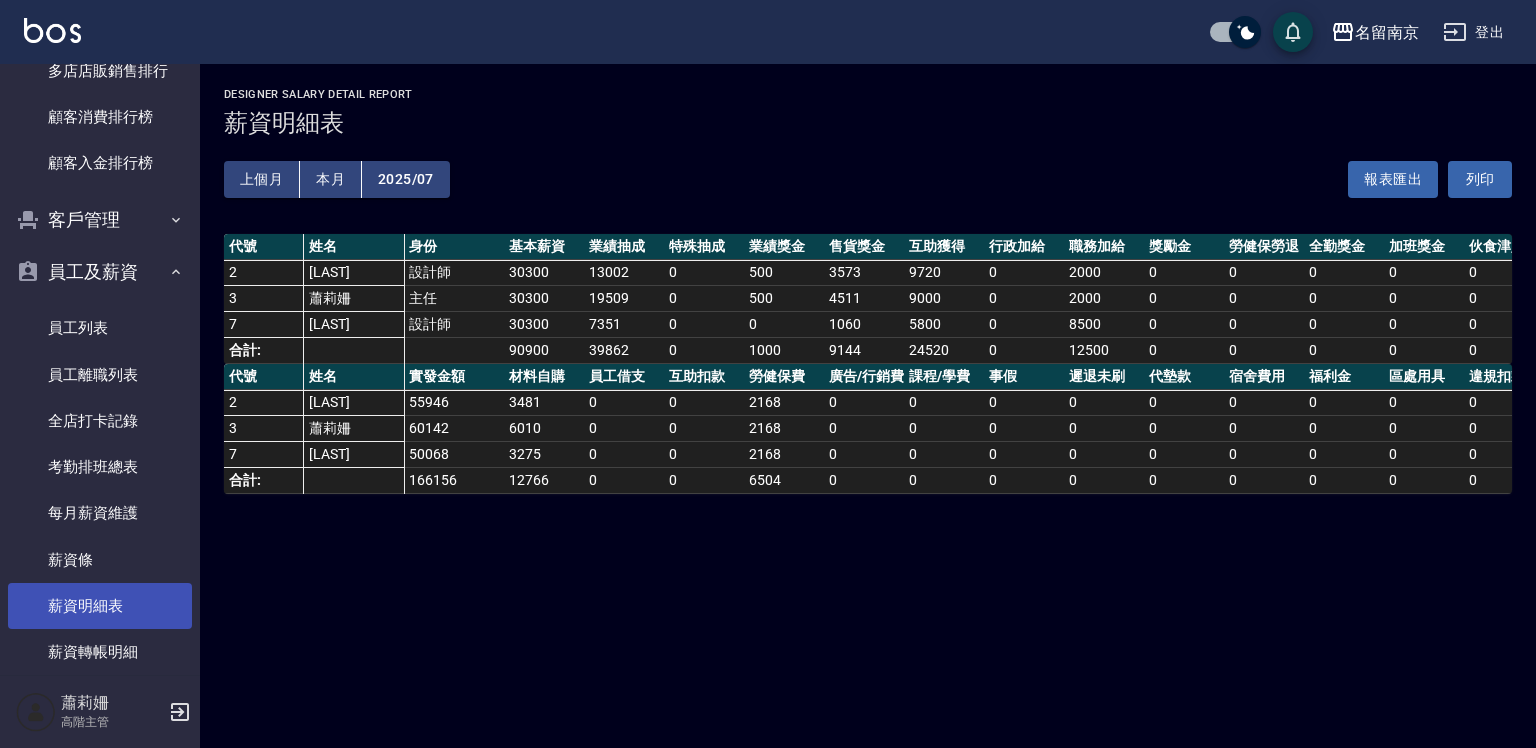 scroll, scrollTop: 2137, scrollLeft: 0, axis: vertical 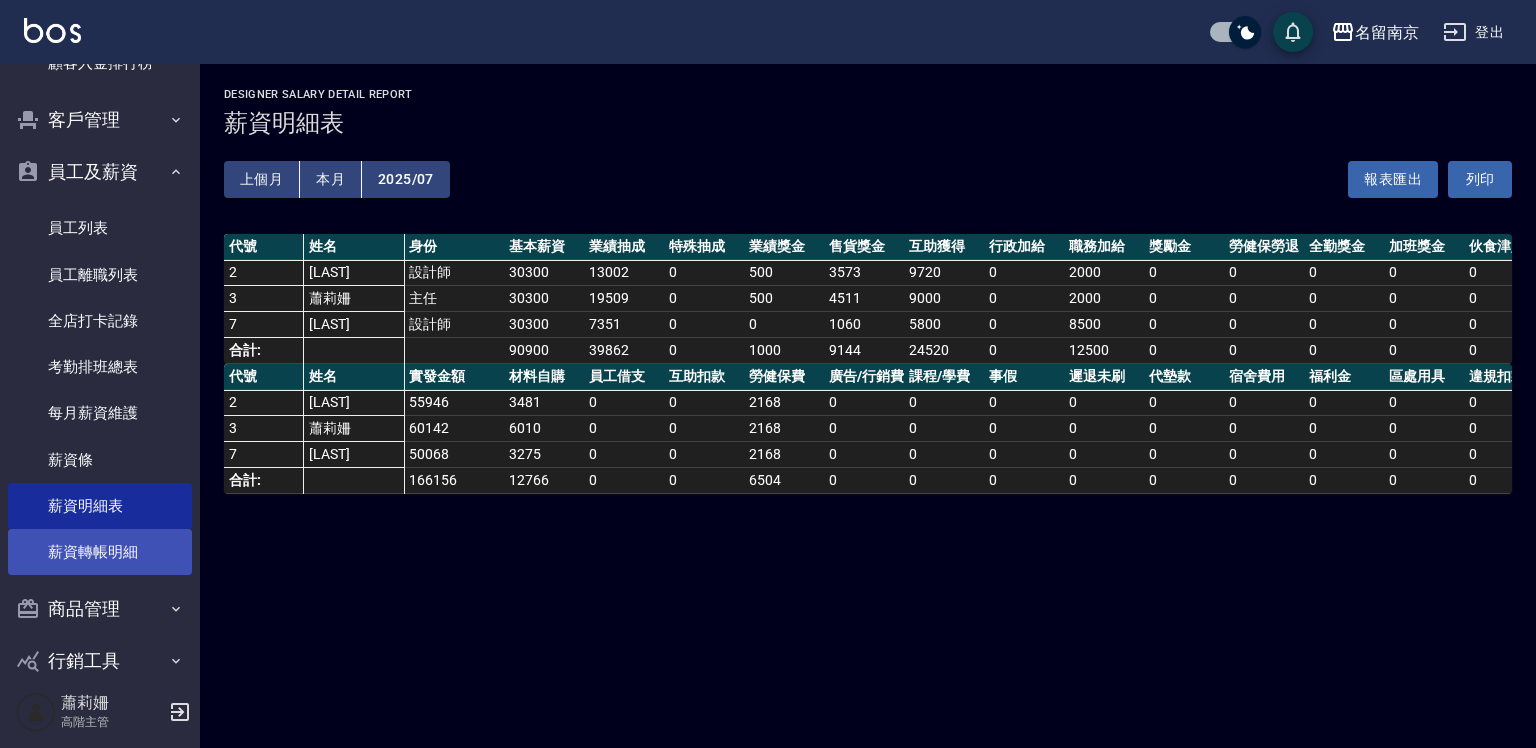 click on "薪資轉帳明細" at bounding box center (100, 552) 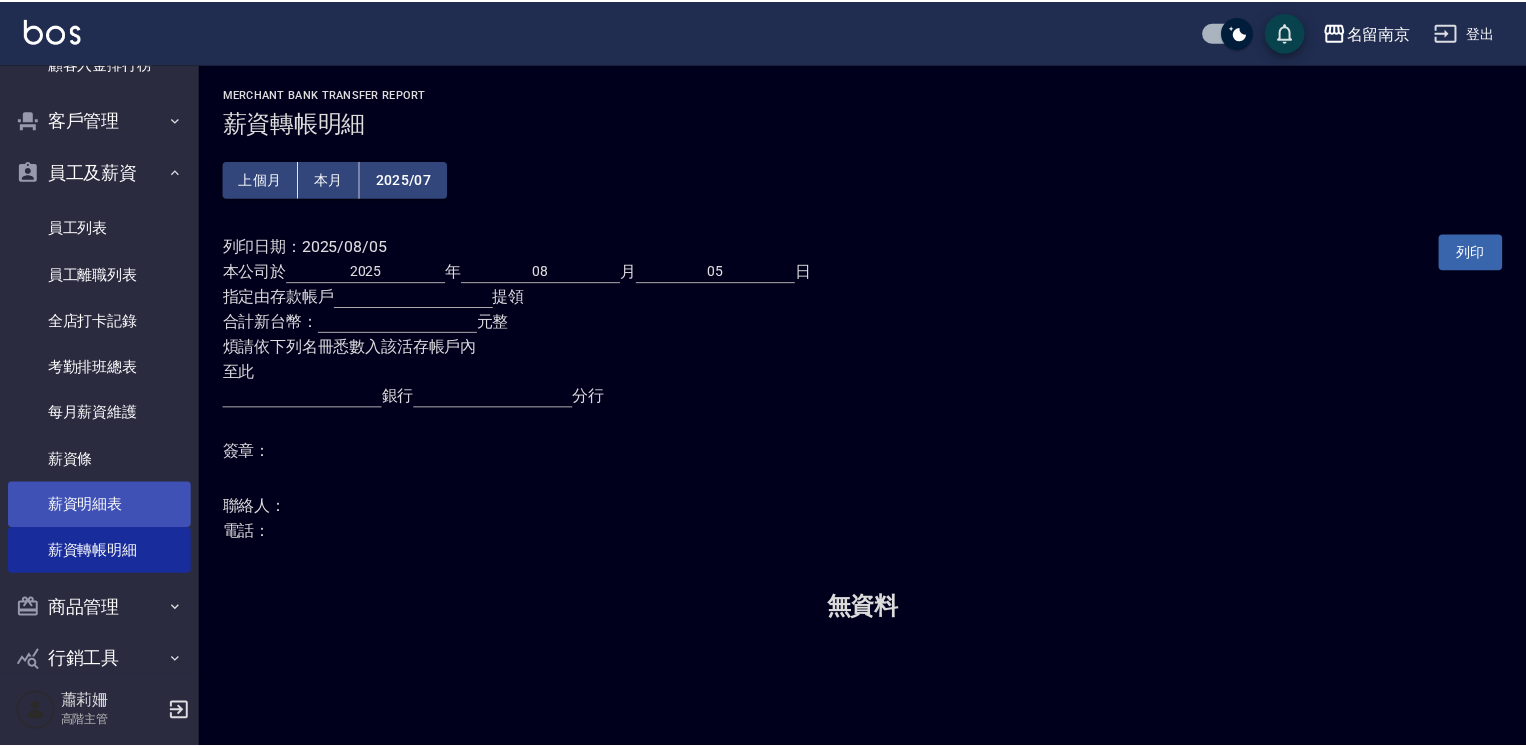 scroll, scrollTop: 2223, scrollLeft: 0, axis: vertical 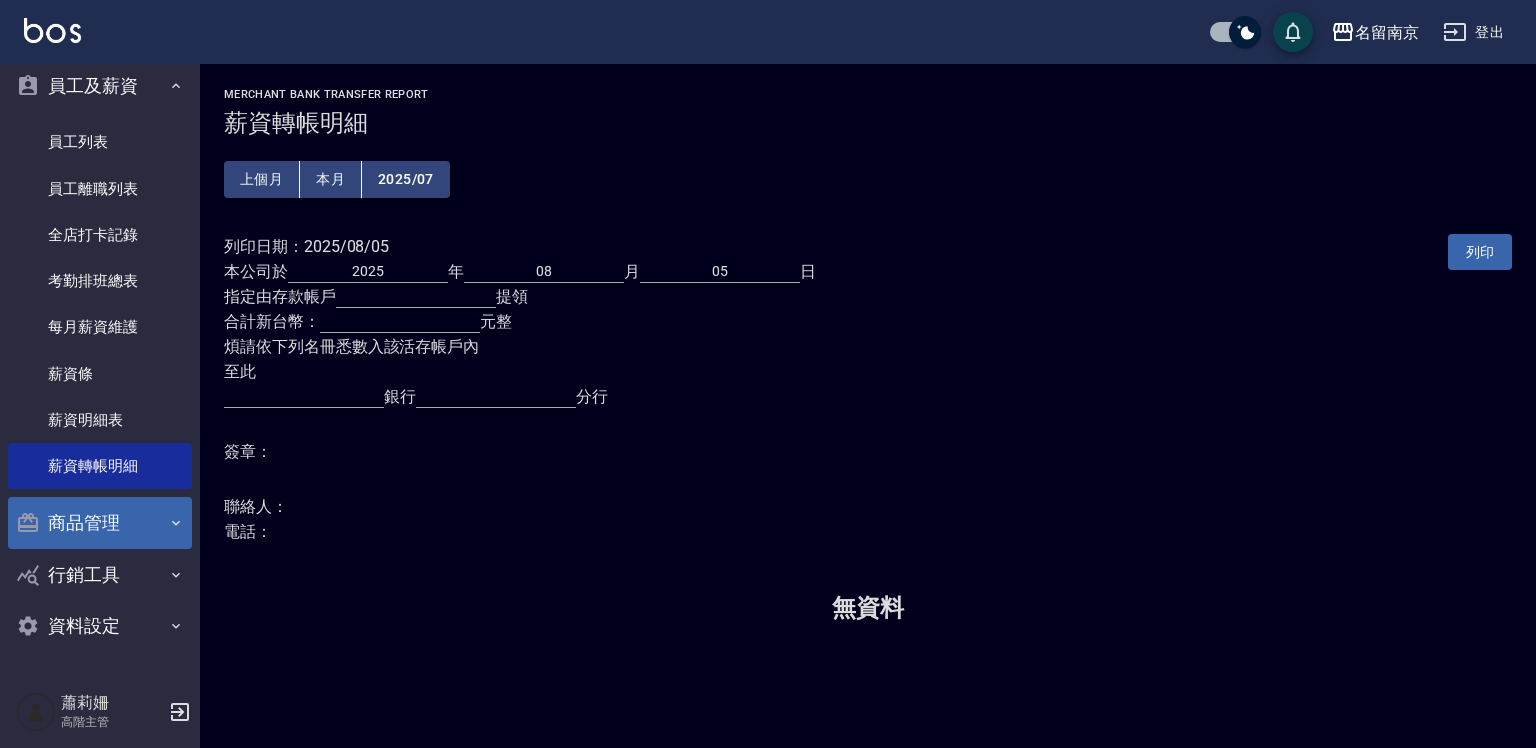 click on "商品管理" at bounding box center (100, 523) 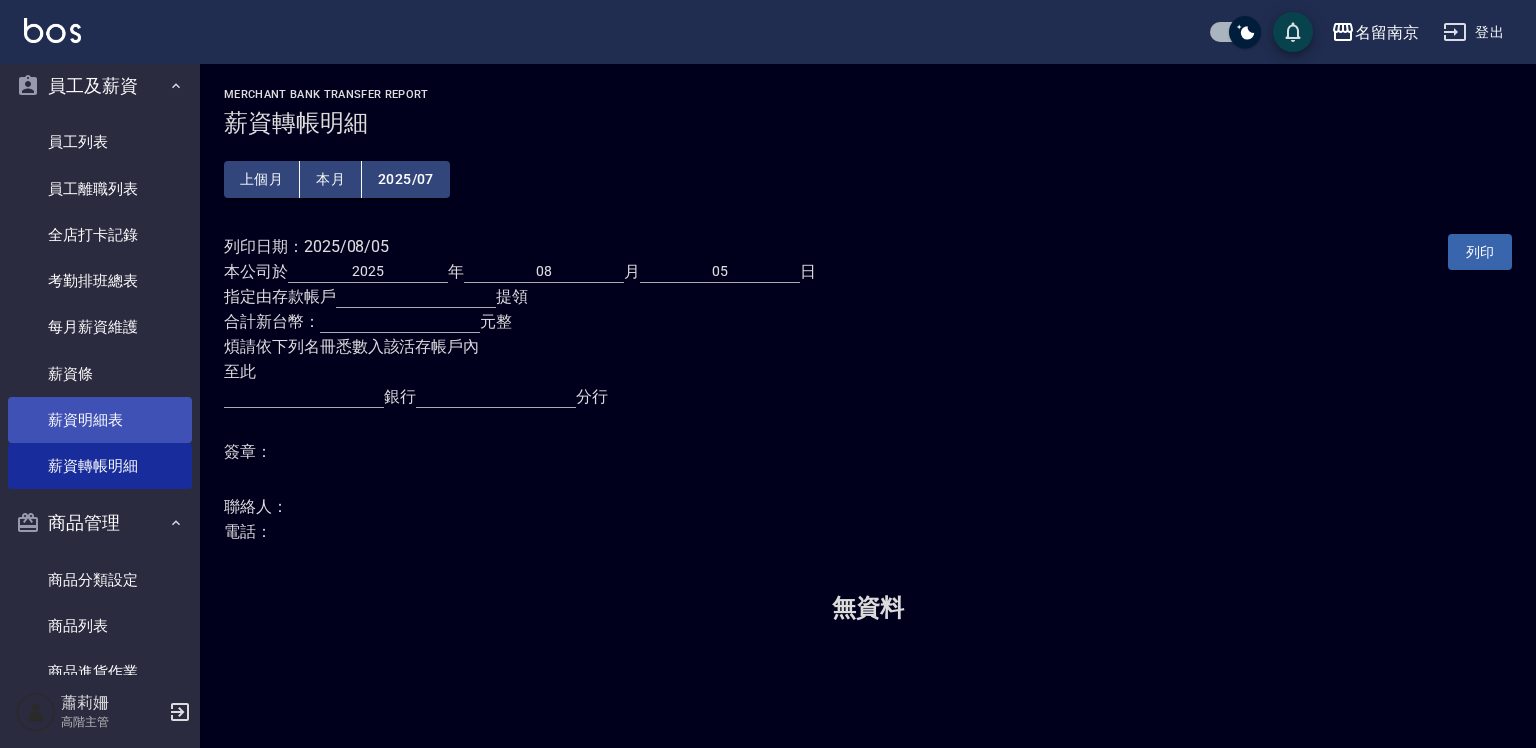 click on "薪資明細表" at bounding box center (100, 420) 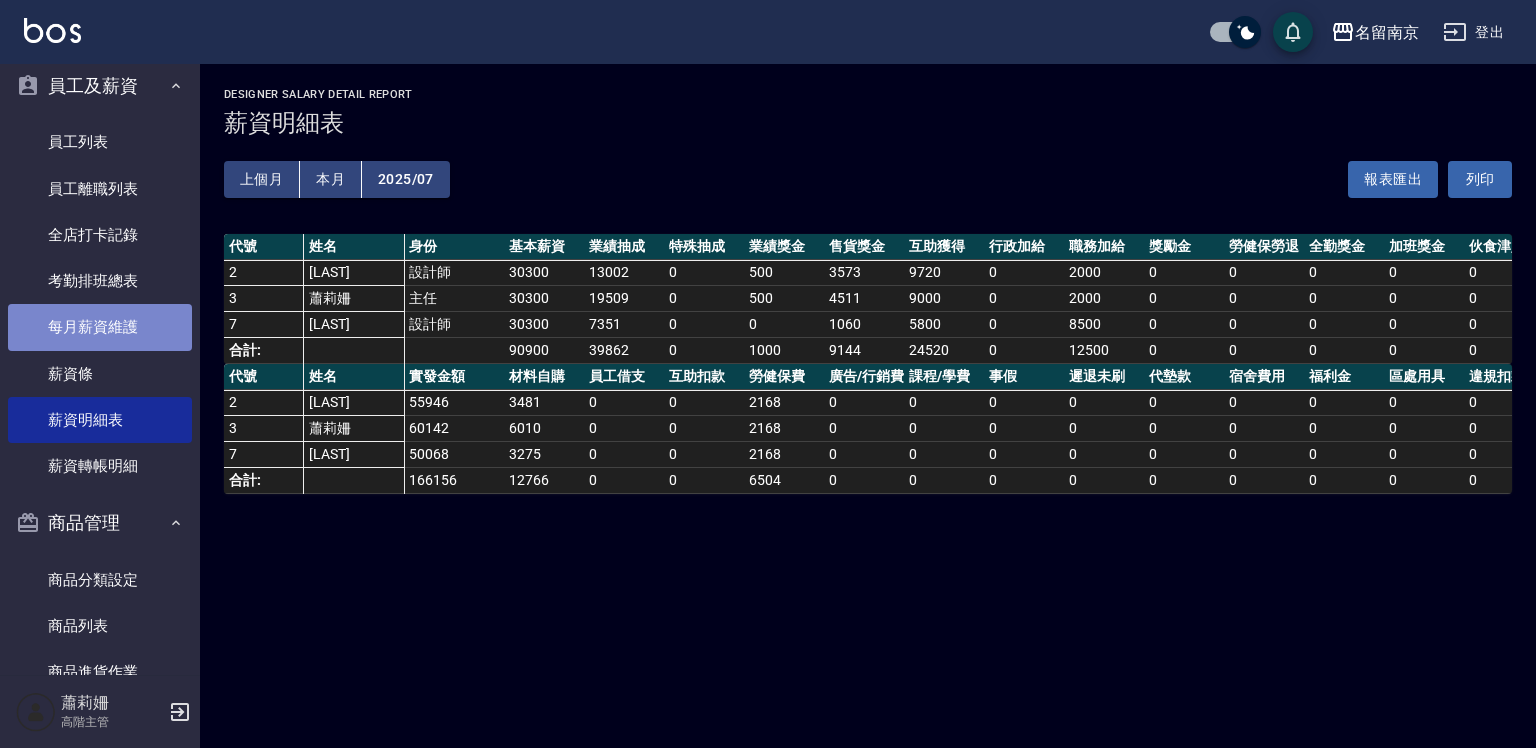 click on "每月薪資維護" at bounding box center [100, 327] 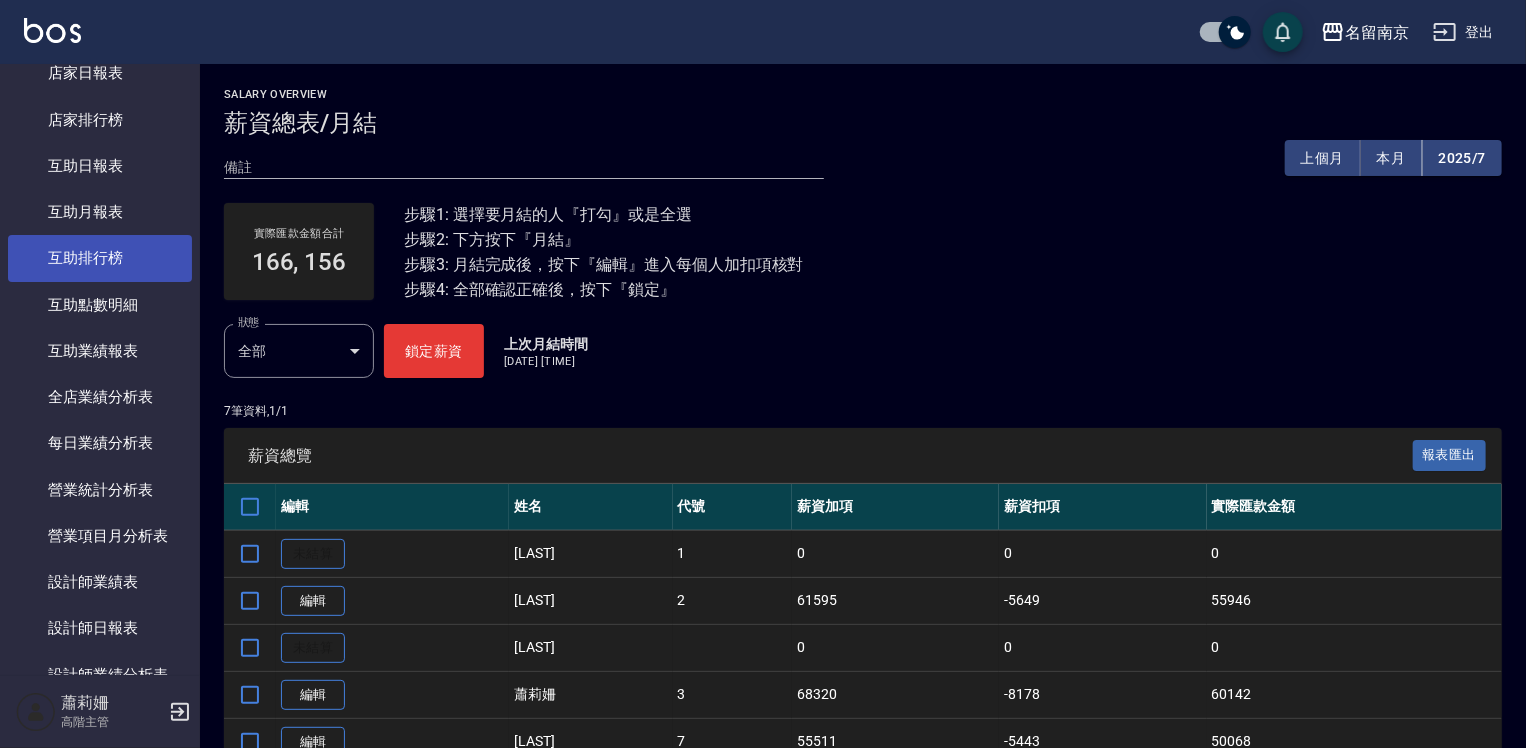 scroll, scrollTop: 0, scrollLeft: 0, axis: both 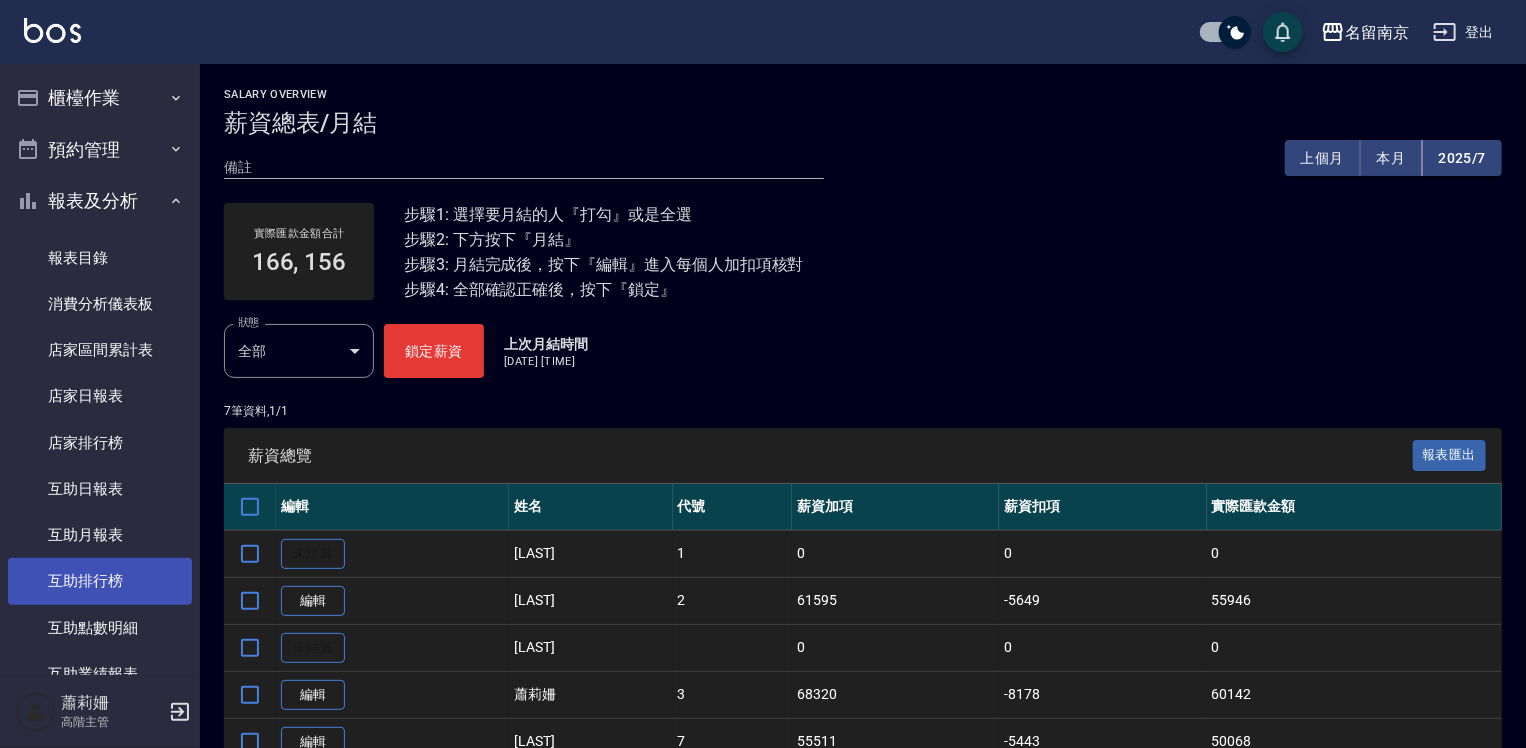 click on "報表目錄" at bounding box center [100, 258] 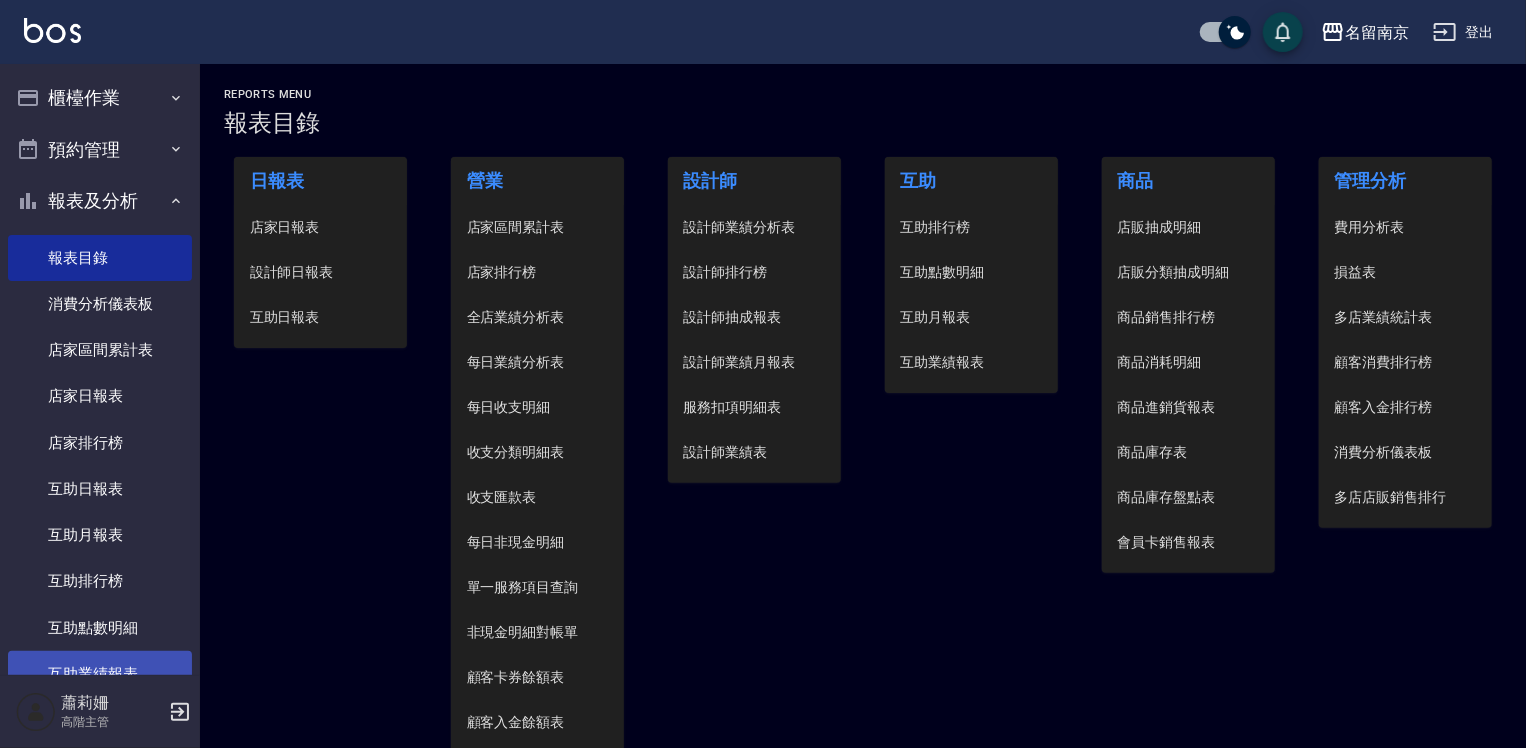scroll, scrollTop: 139, scrollLeft: 0, axis: vertical 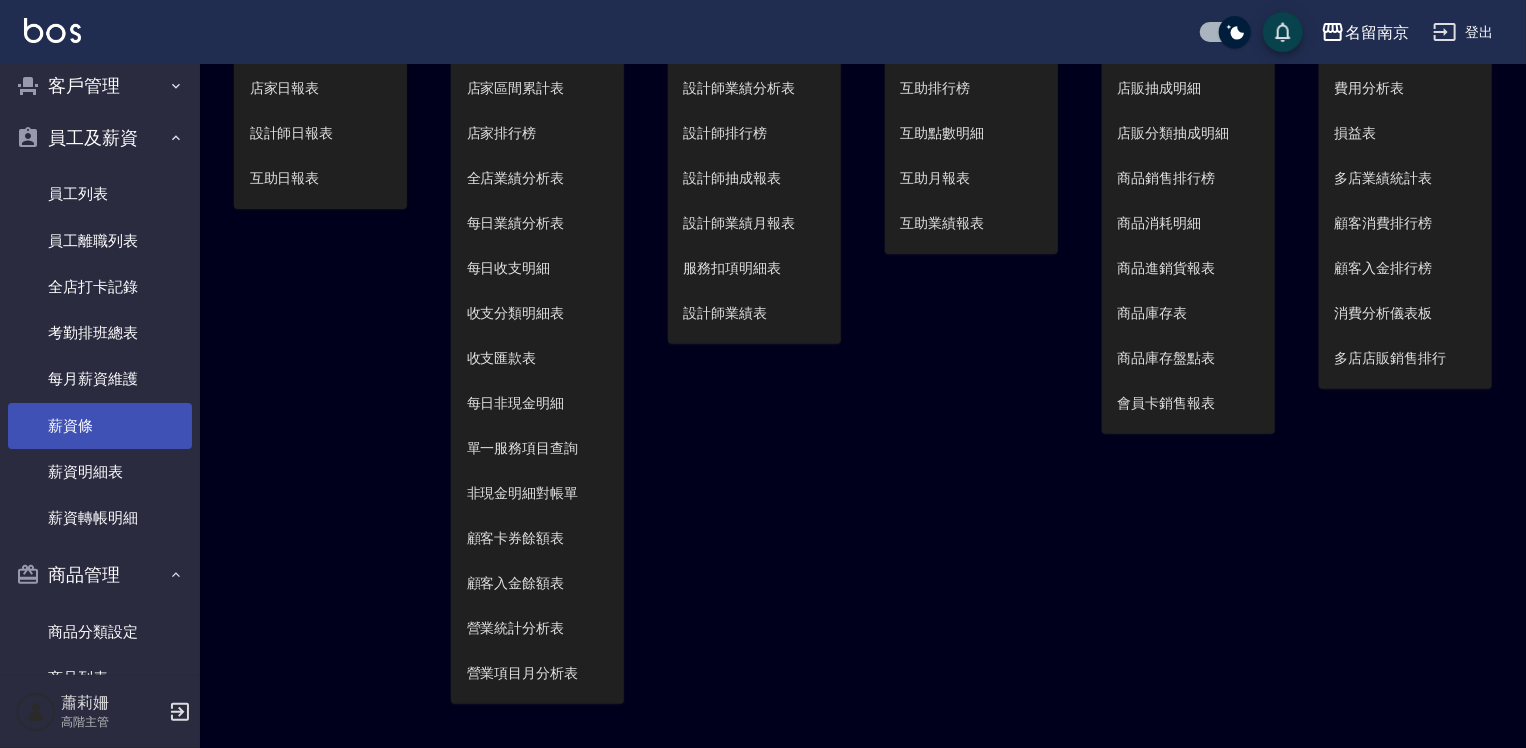 click on "薪資條" at bounding box center (100, 426) 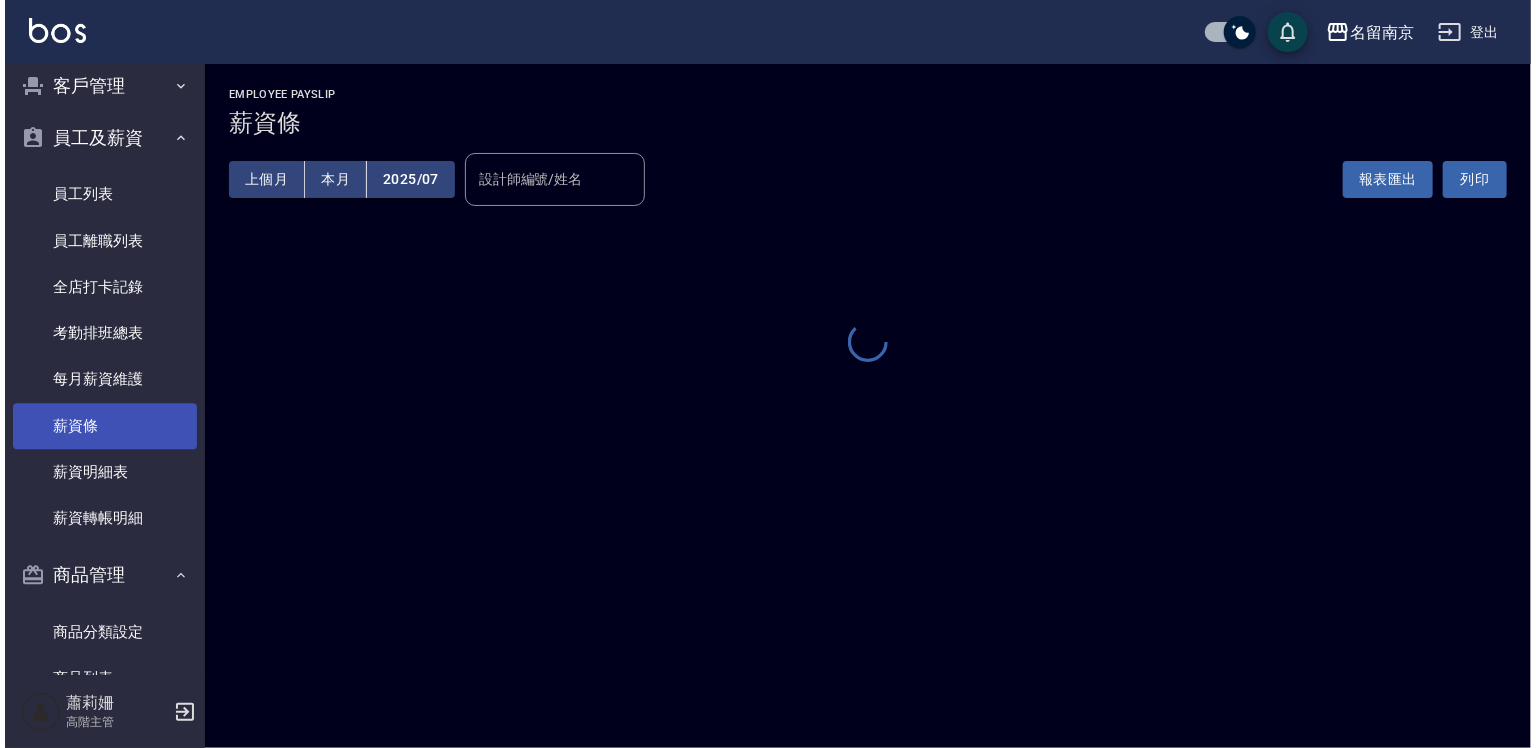 scroll, scrollTop: 0, scrollLeft: 0, axis: both 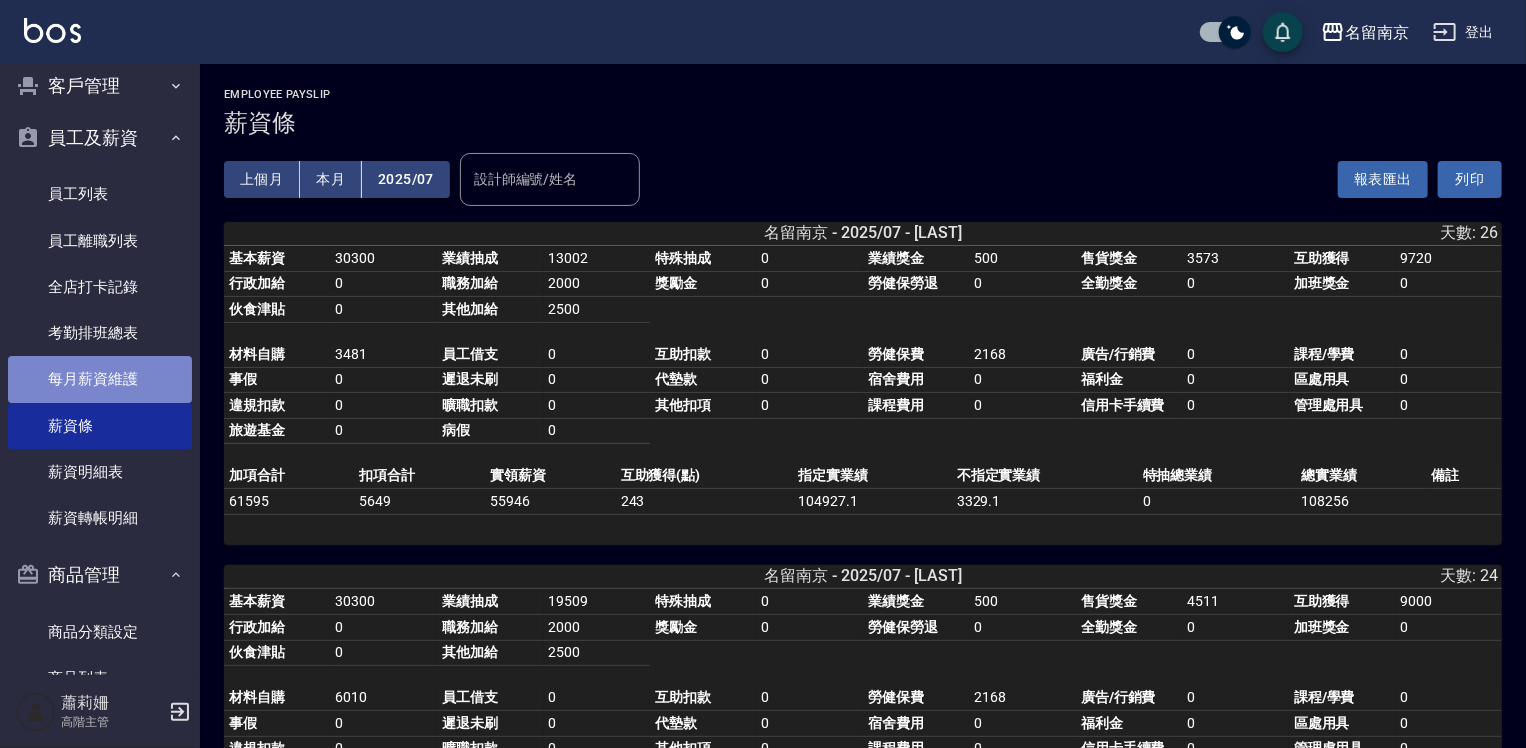 click on "每月薪資維護" at bounding box center [100, 379] 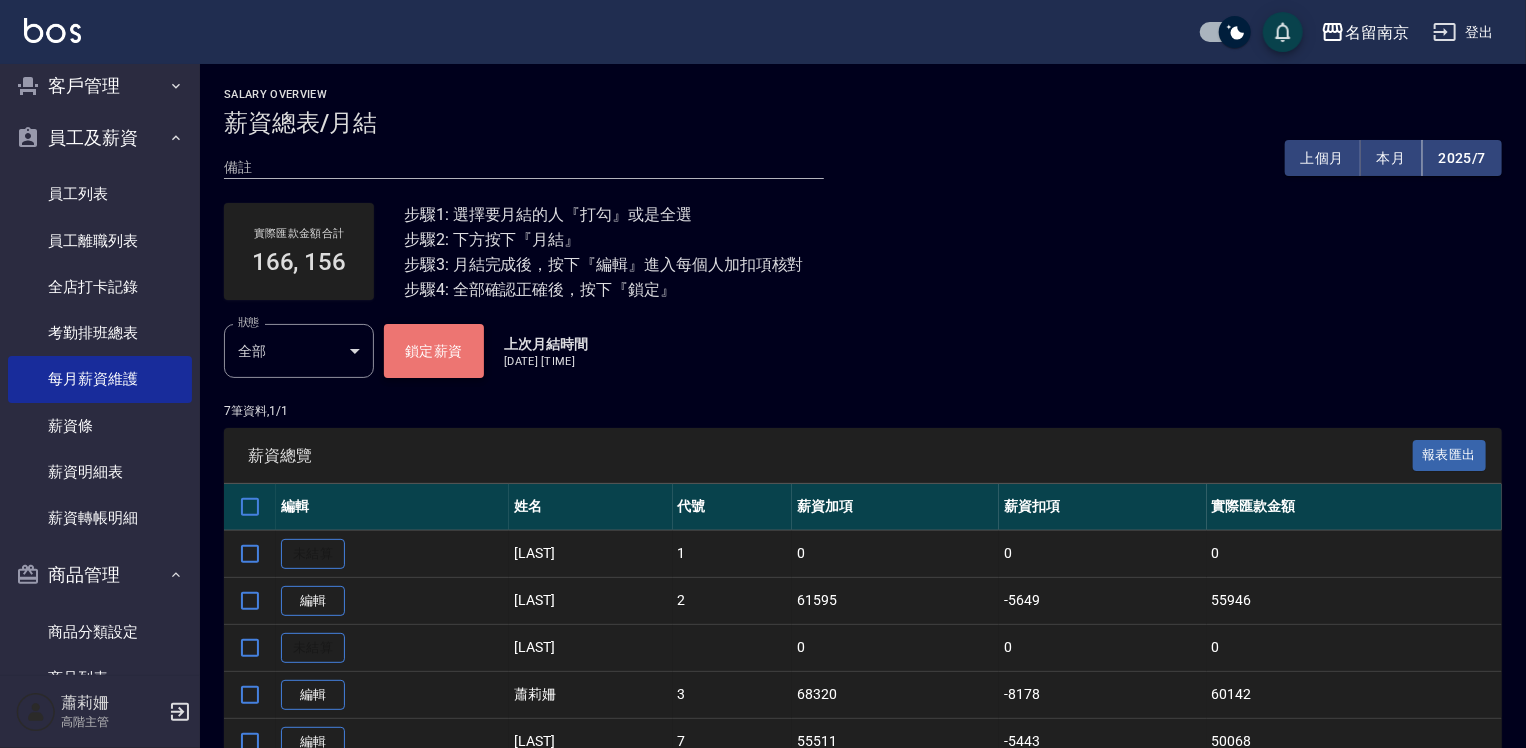 click on "鎖定薪資" at bounding box center (434, 351) 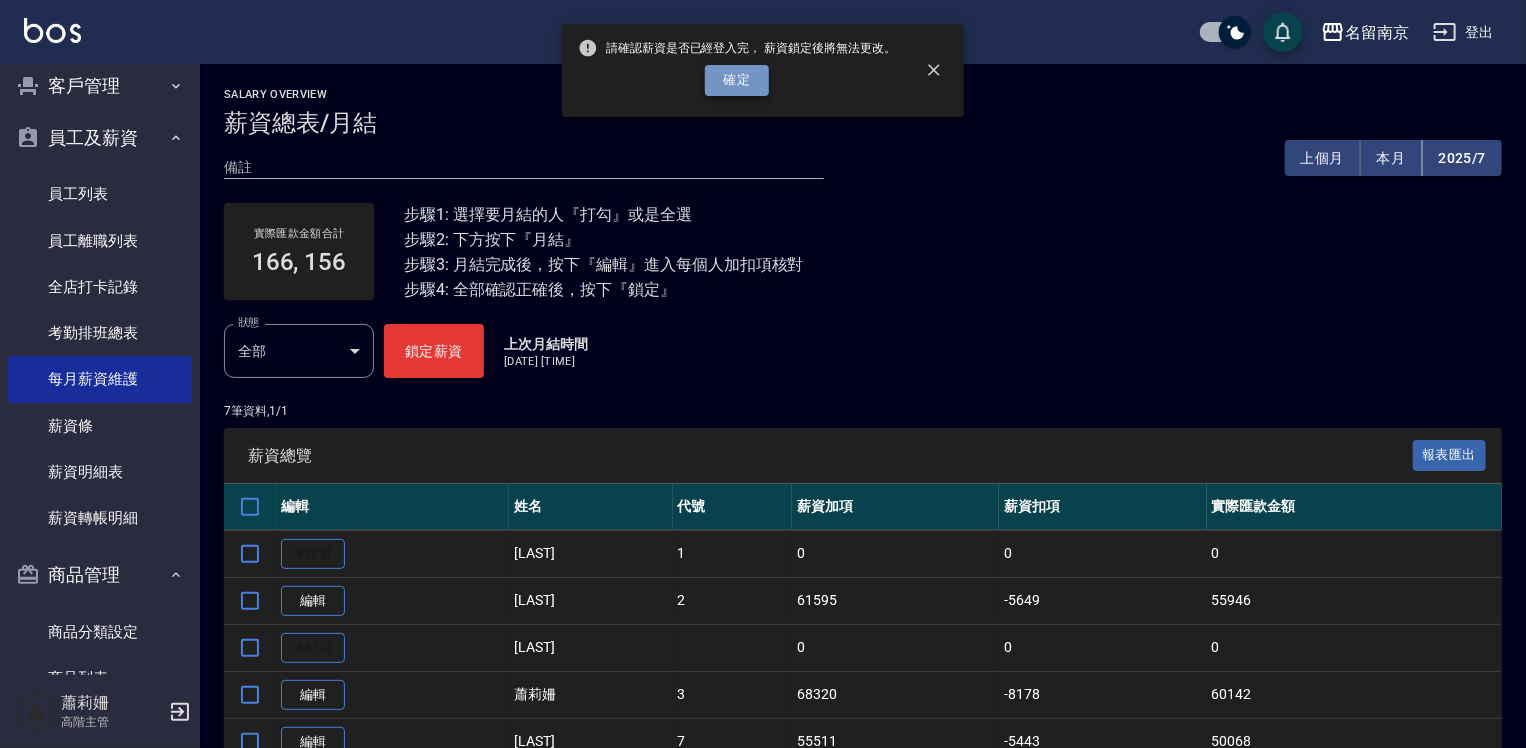 click on "確定" at bounding box center (737, 80) 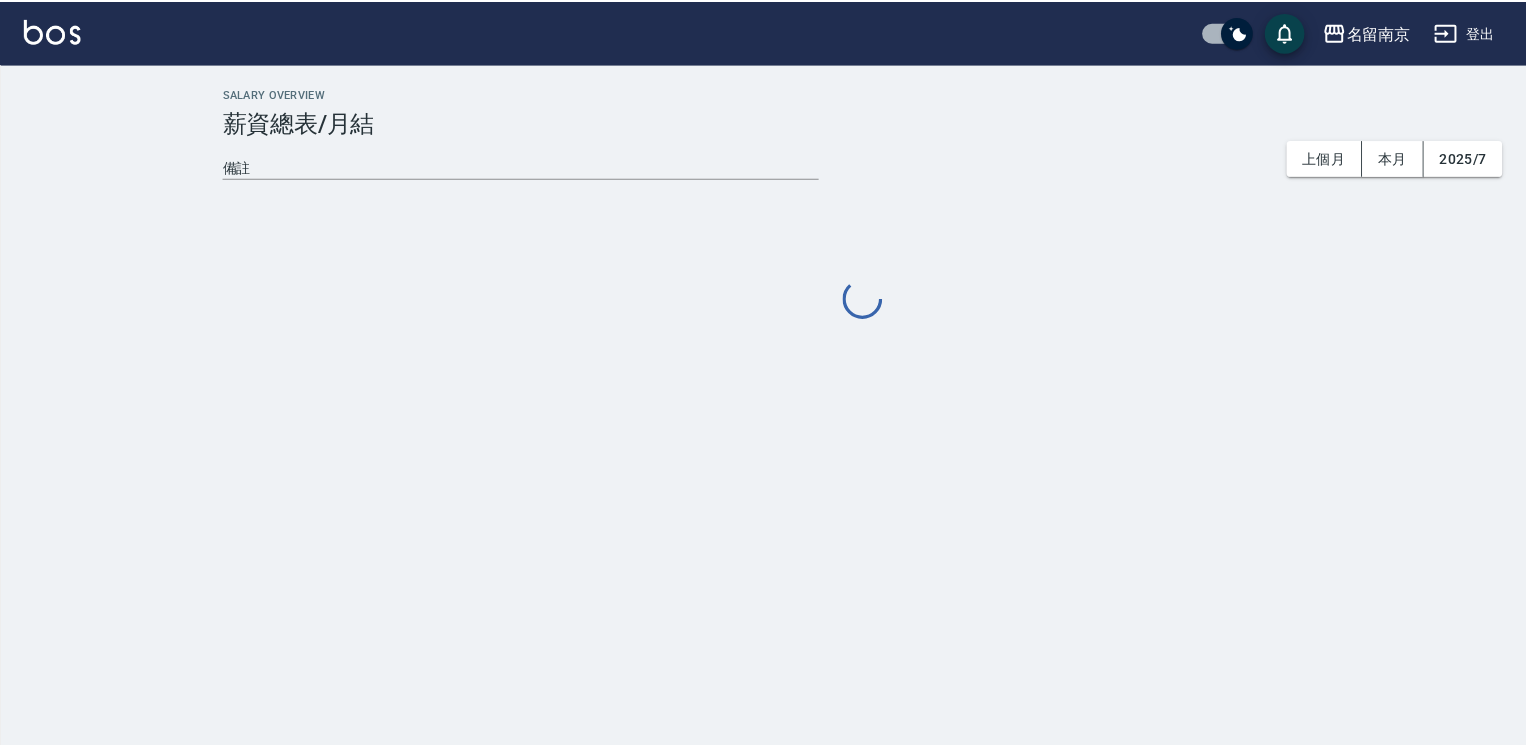 scroll, scrollTop: 0, scrollLeft: 0, axis: both 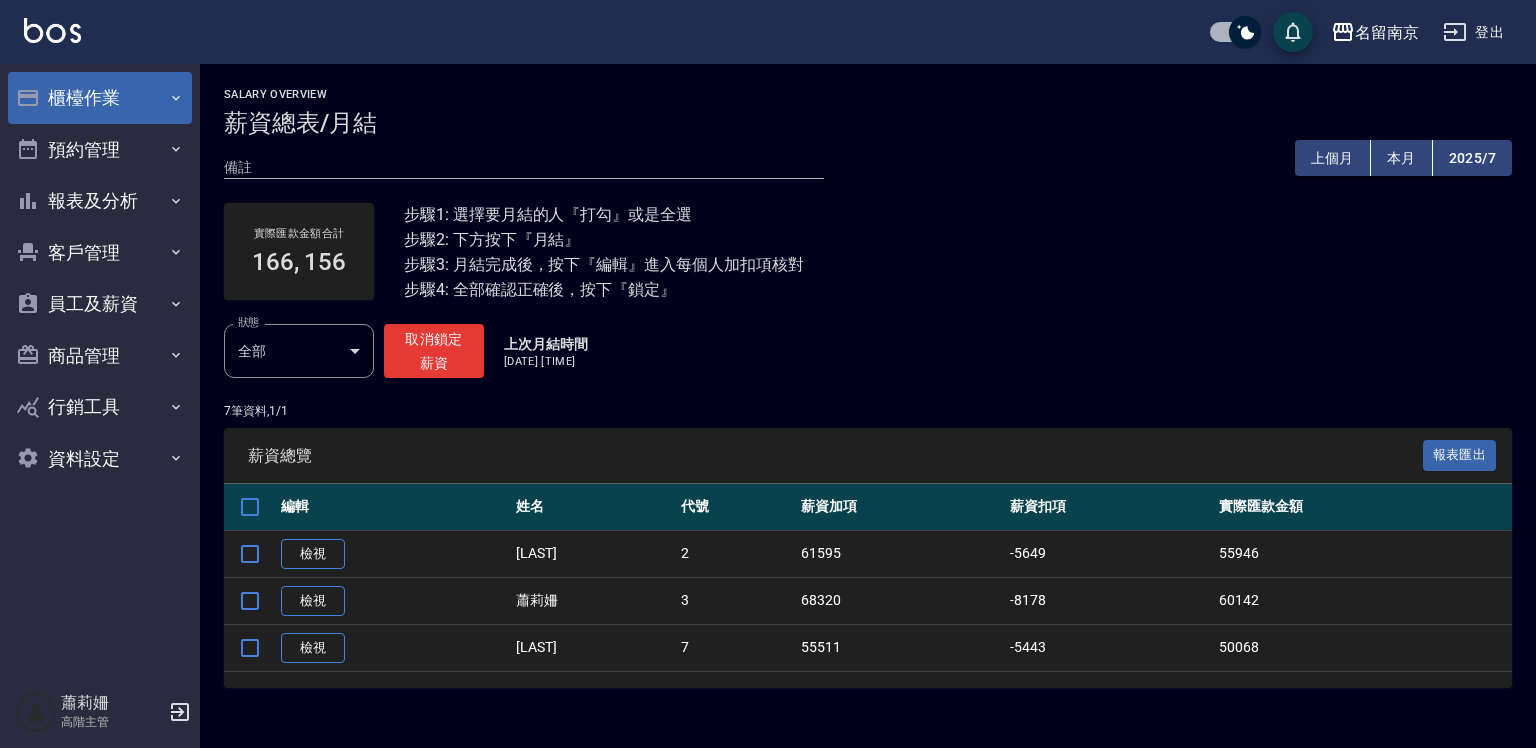 click on "櫃檯作業" at bounding box center [100, 98] 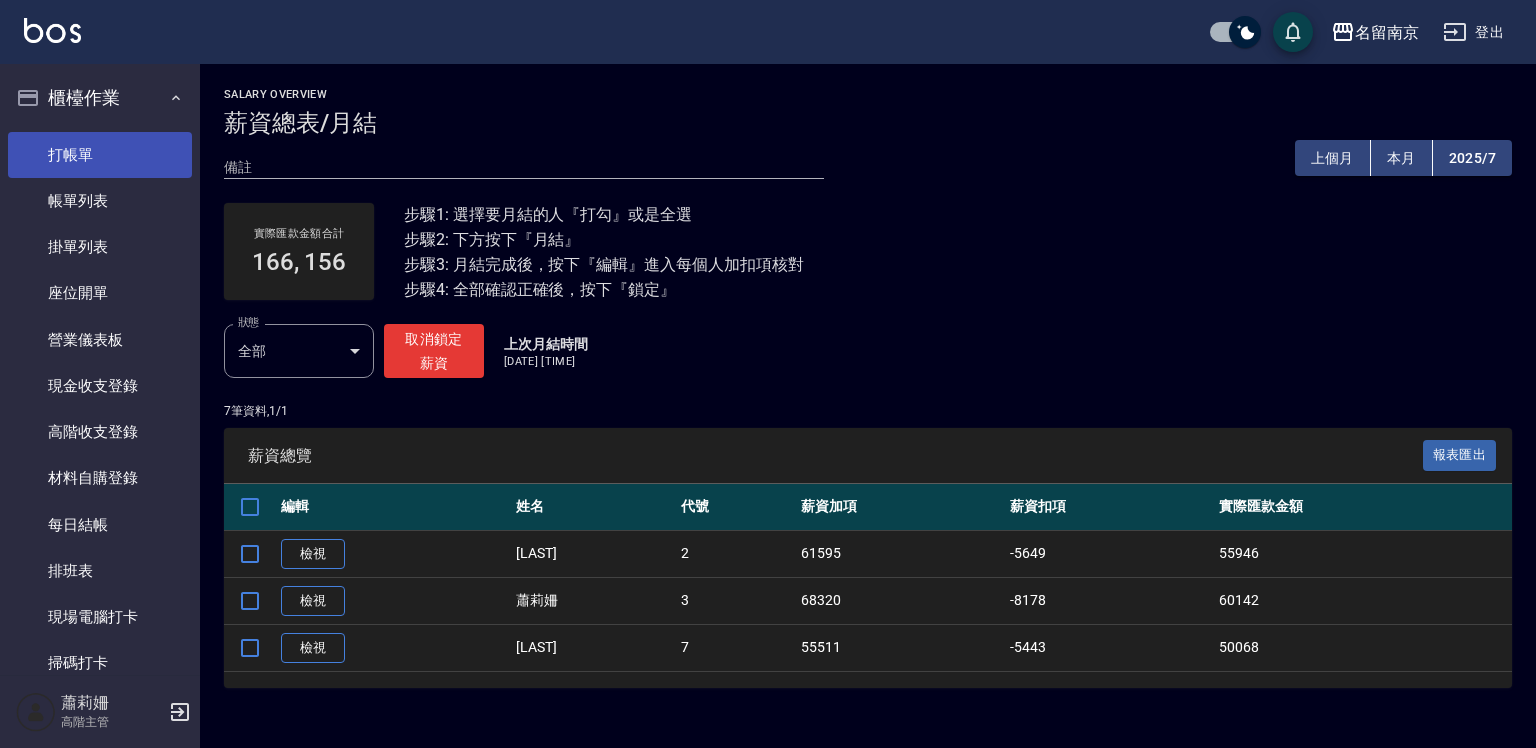 click on "打帳單" at bounding box center (100, 155) 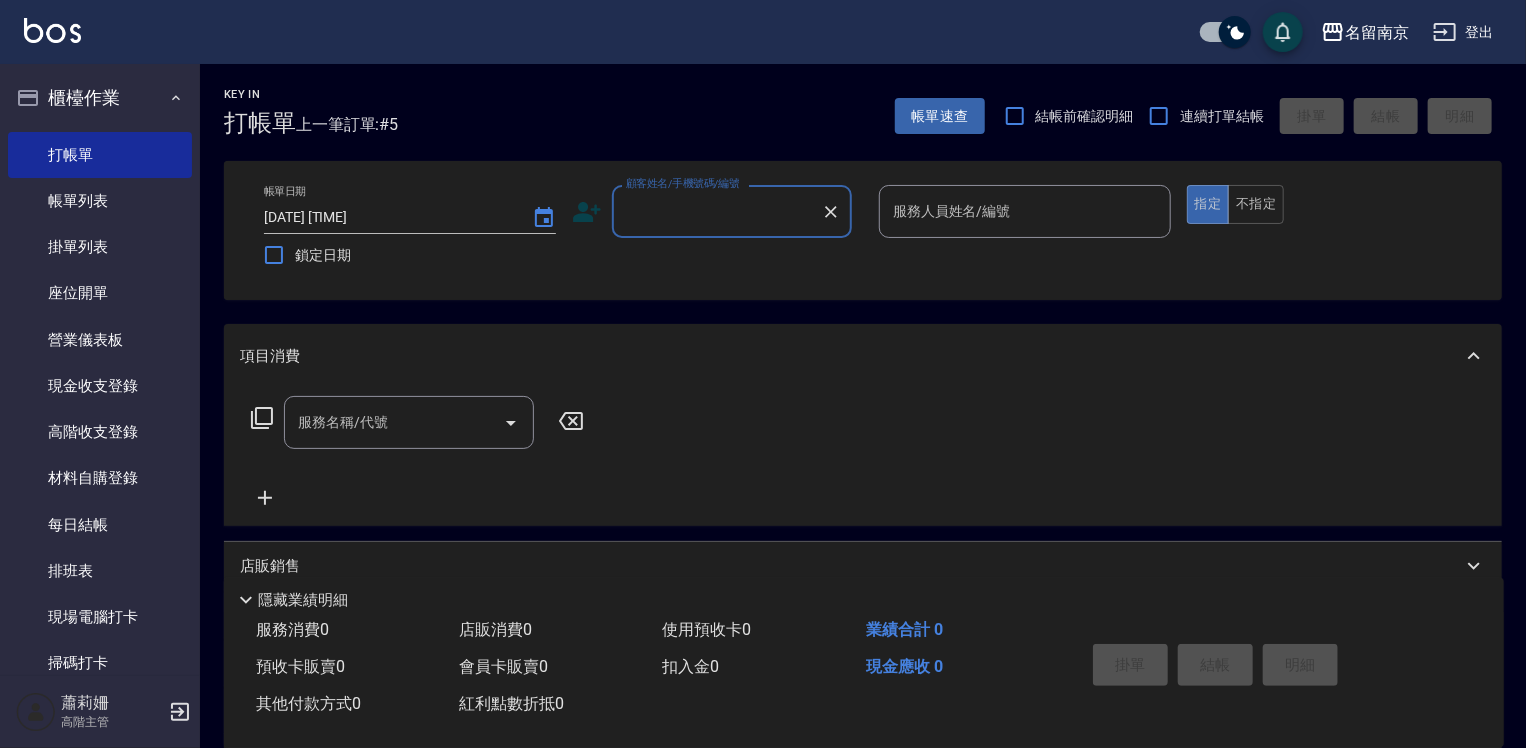 click on "顧客姓名/手機號碼/編號" at bounding box center [717, 211] 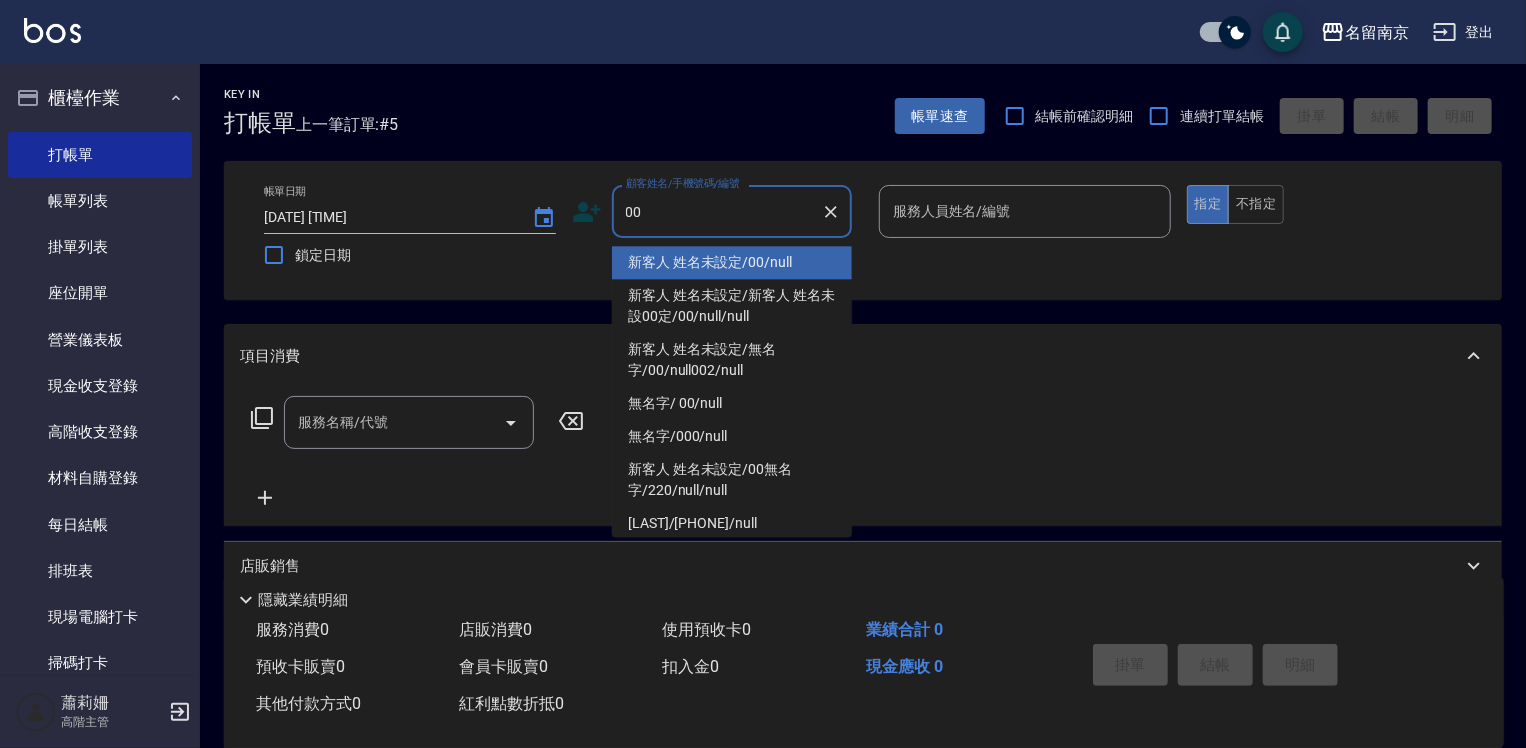 type on "新客人 姓名未設定/00/null" 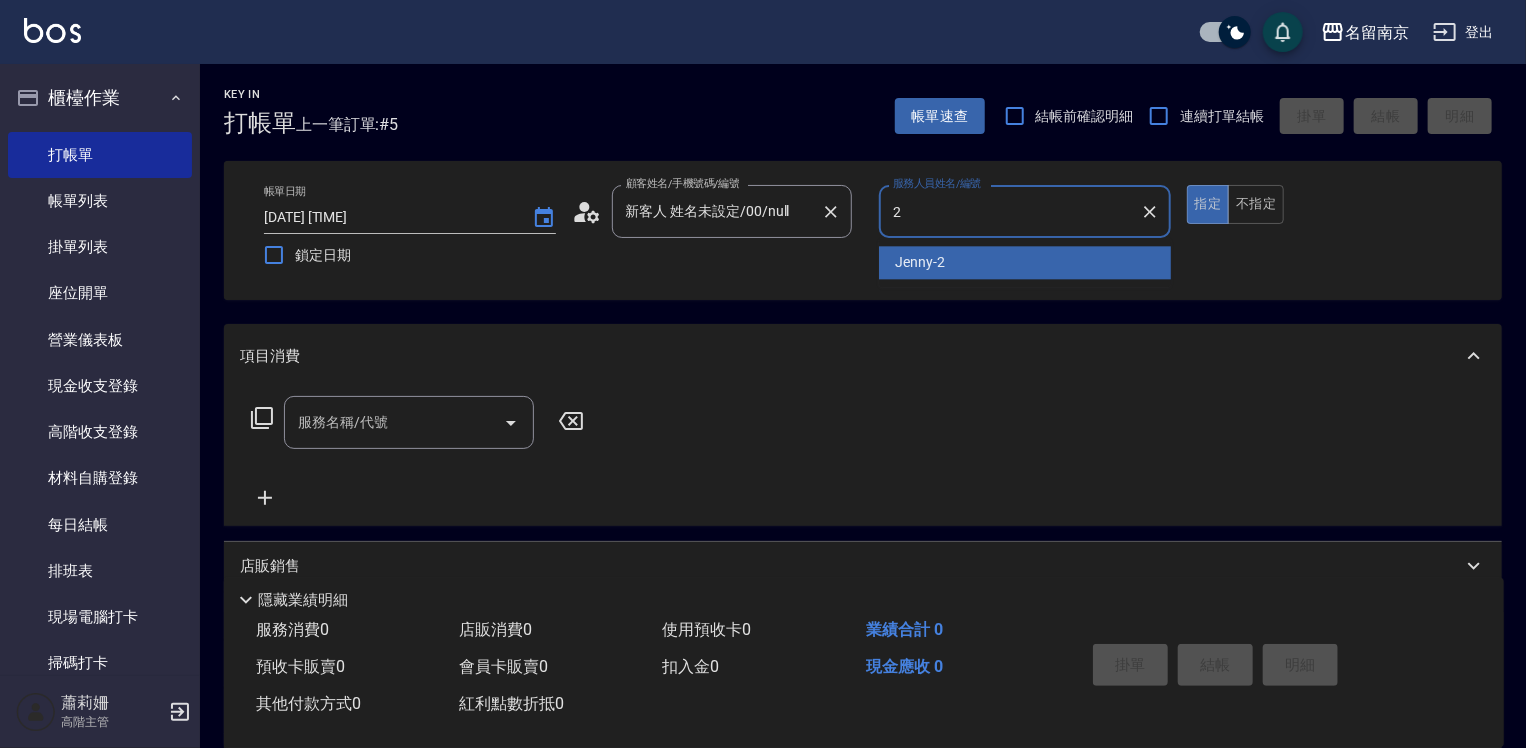type on "[FIRST]-2" 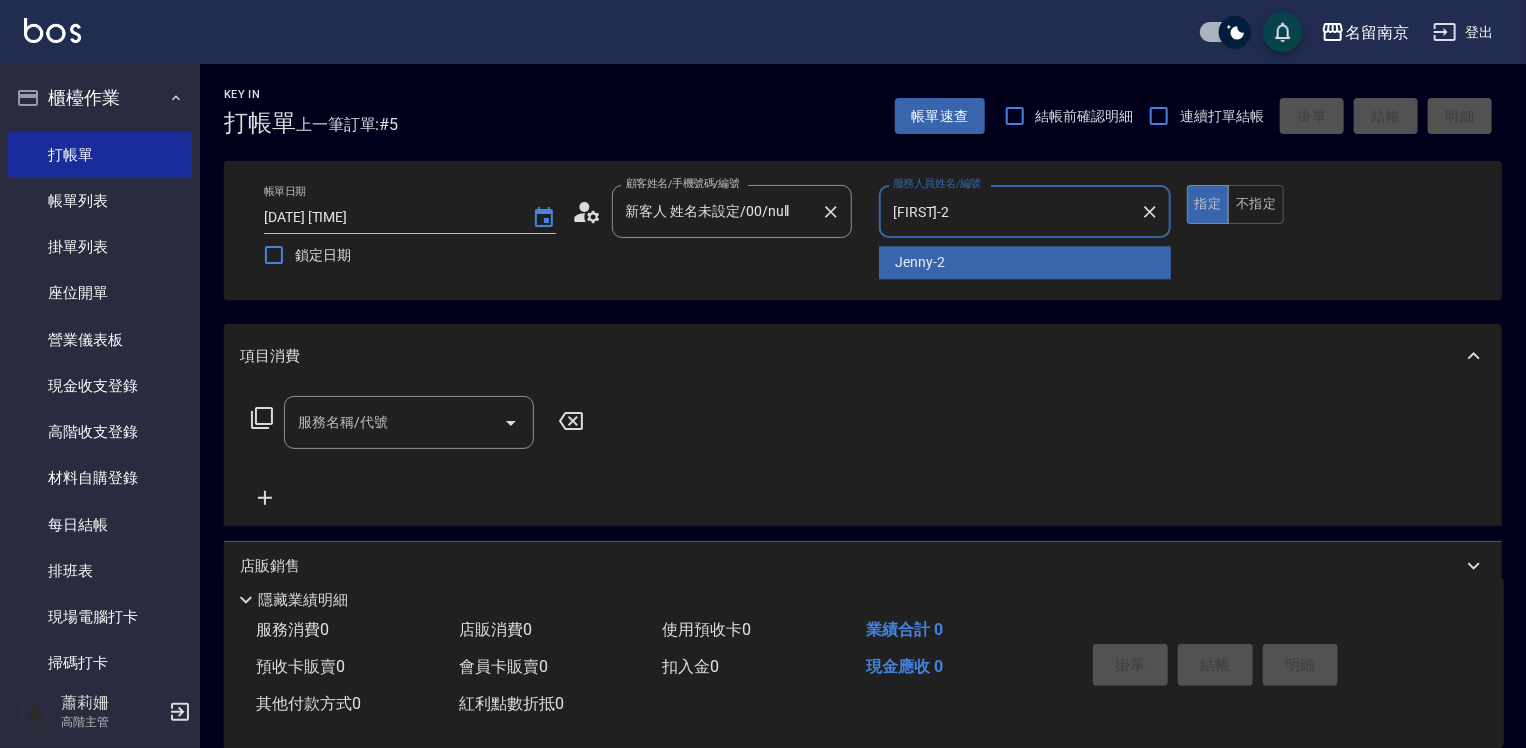 type on "true" 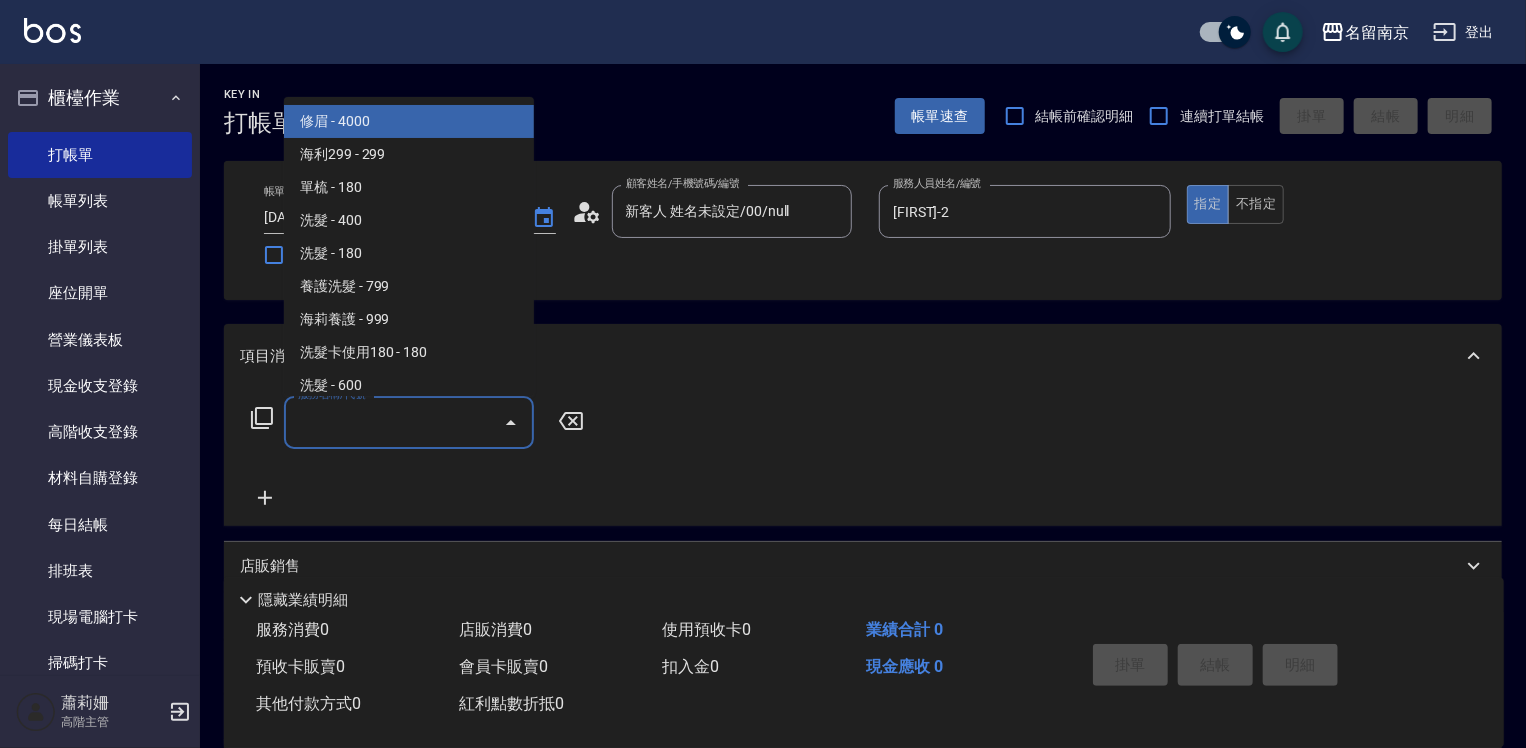 click on "服務名稱/代號" at bounding box center [394, 422] 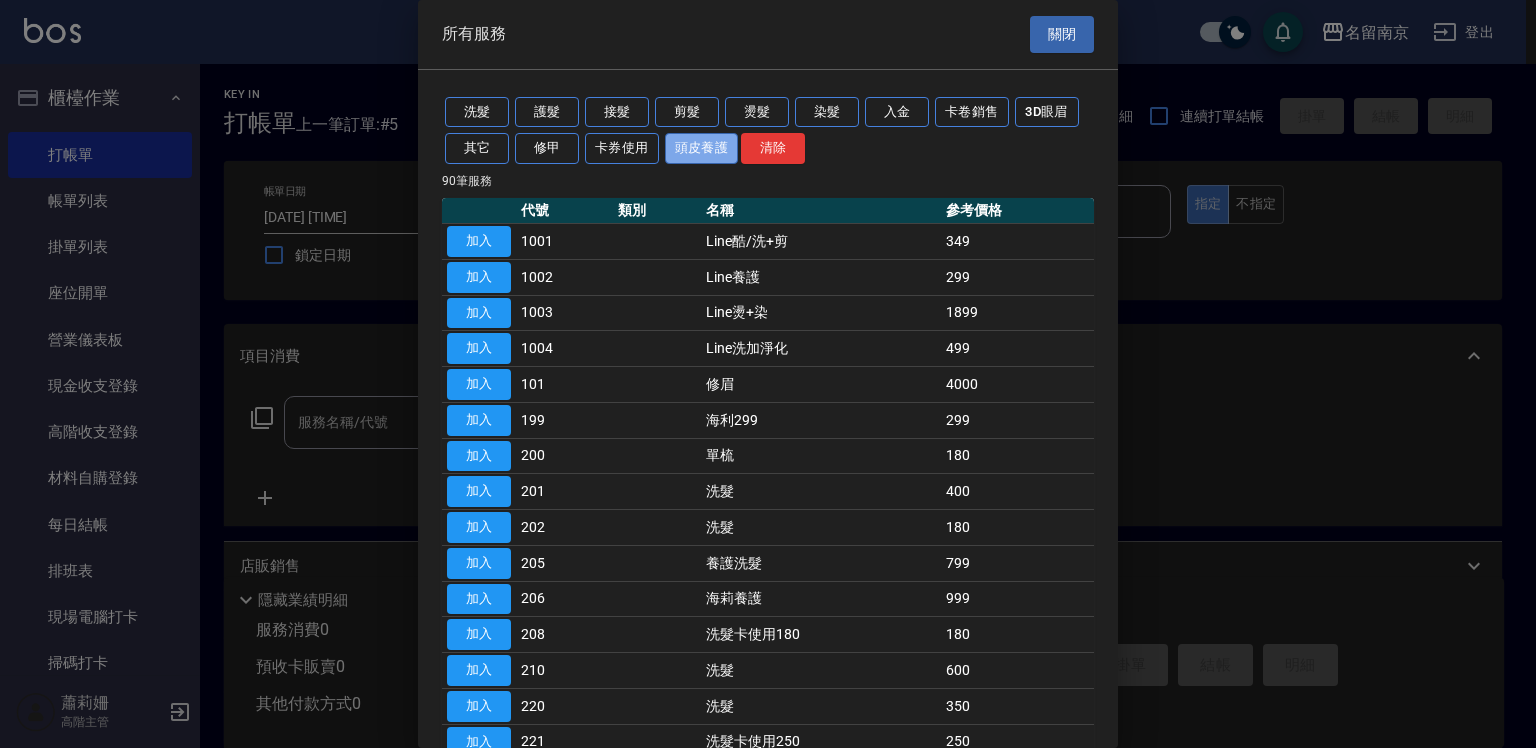 click on "頭皮養護" at bounding box center [702, 148] 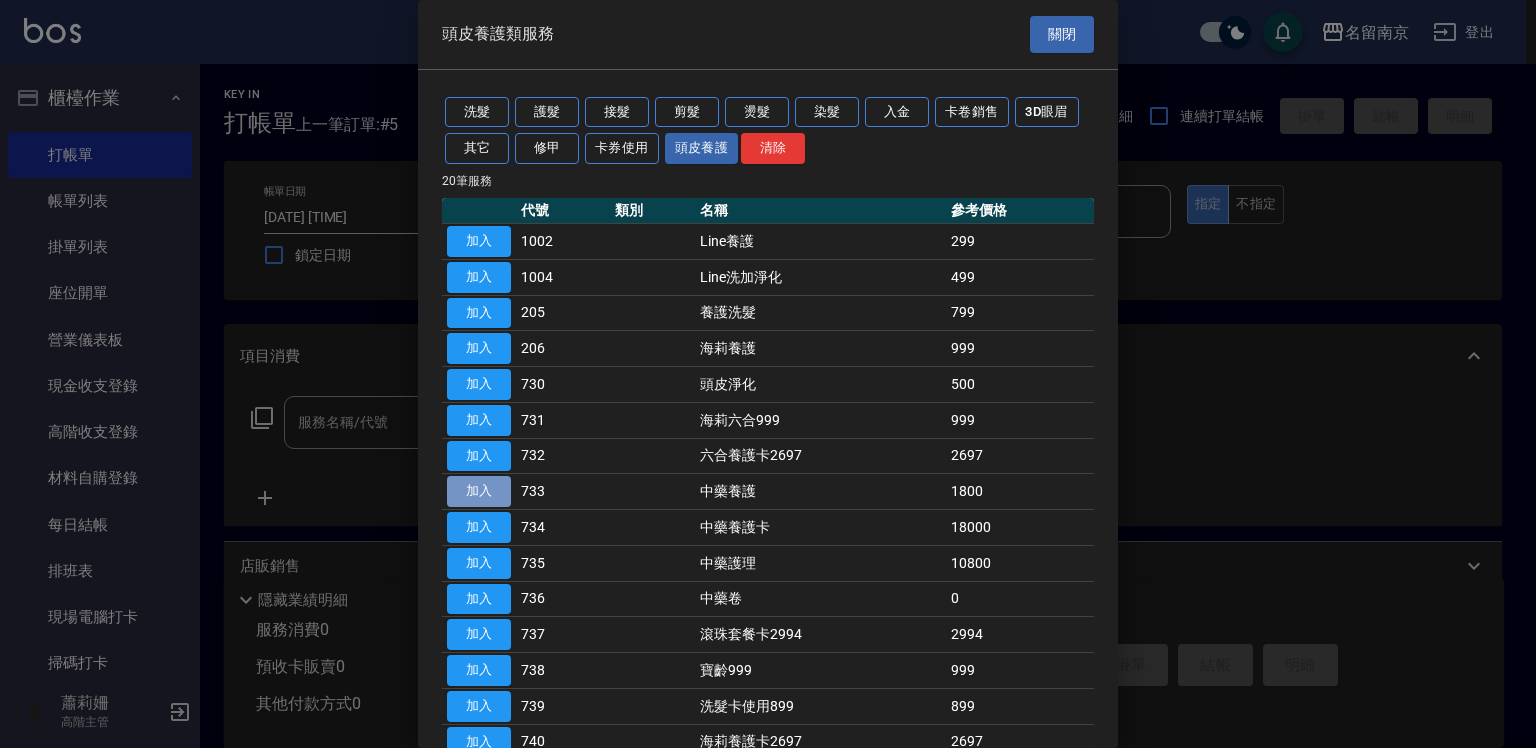 click on "加入" at bounding box center [479, 491] 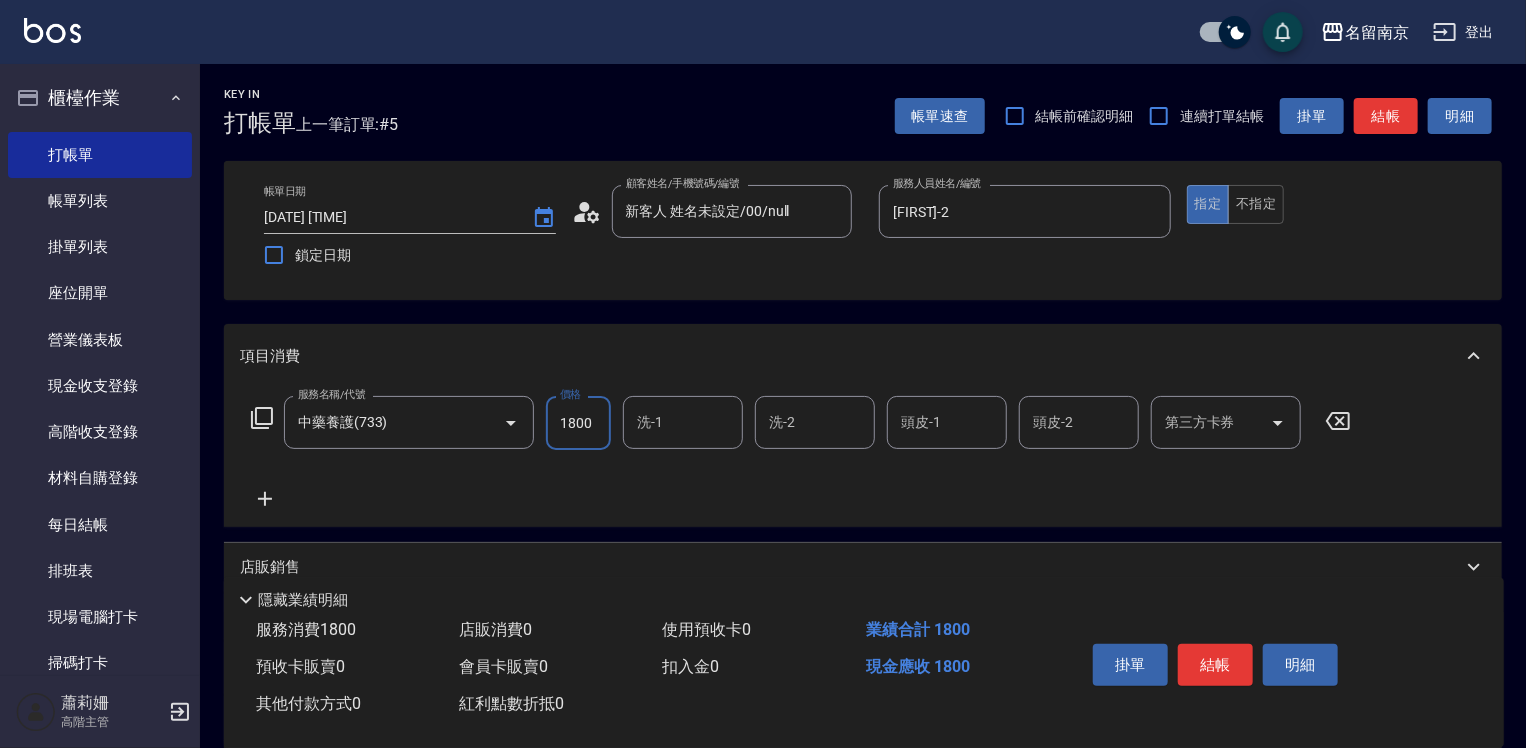 click on "1800" at bounding box center (578, 423) 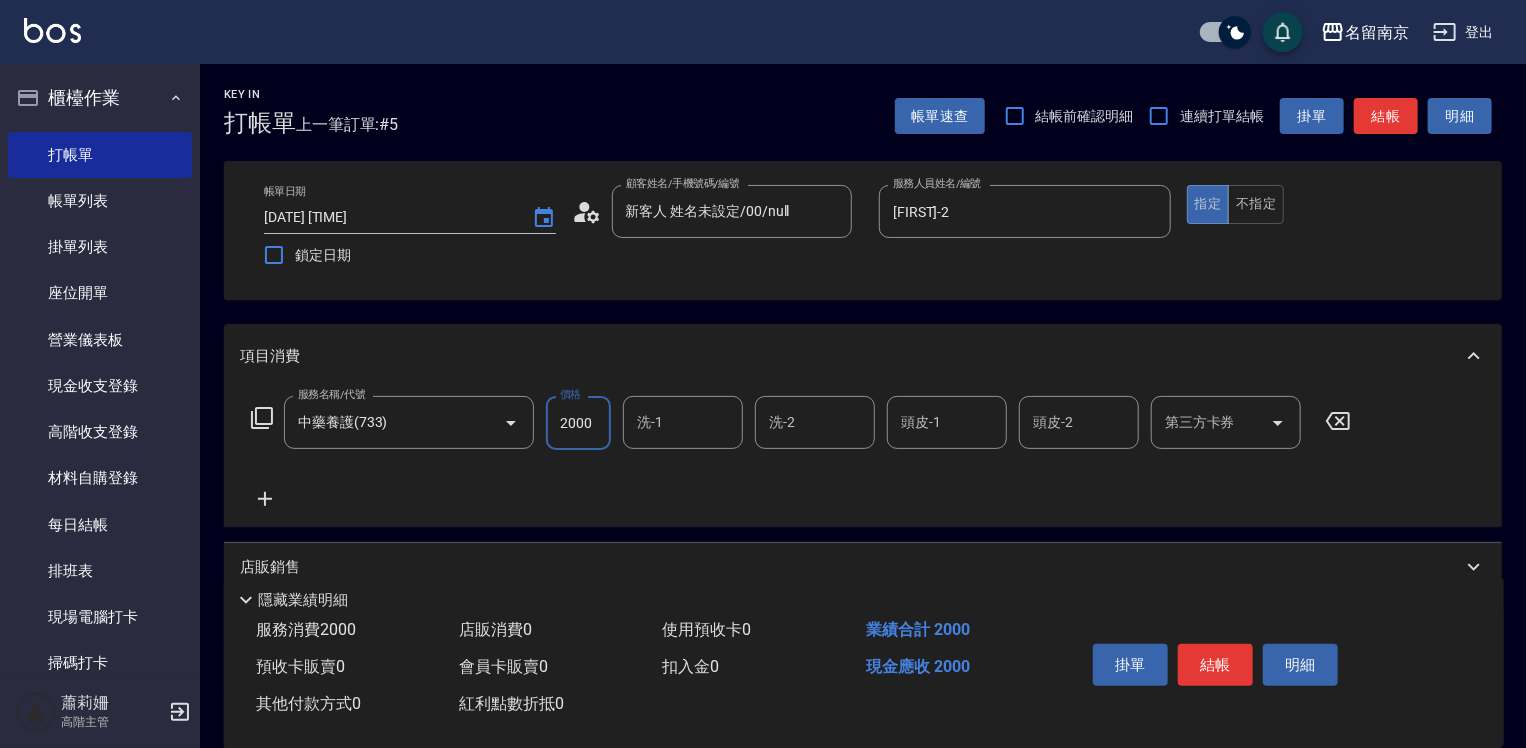 type on "2000" 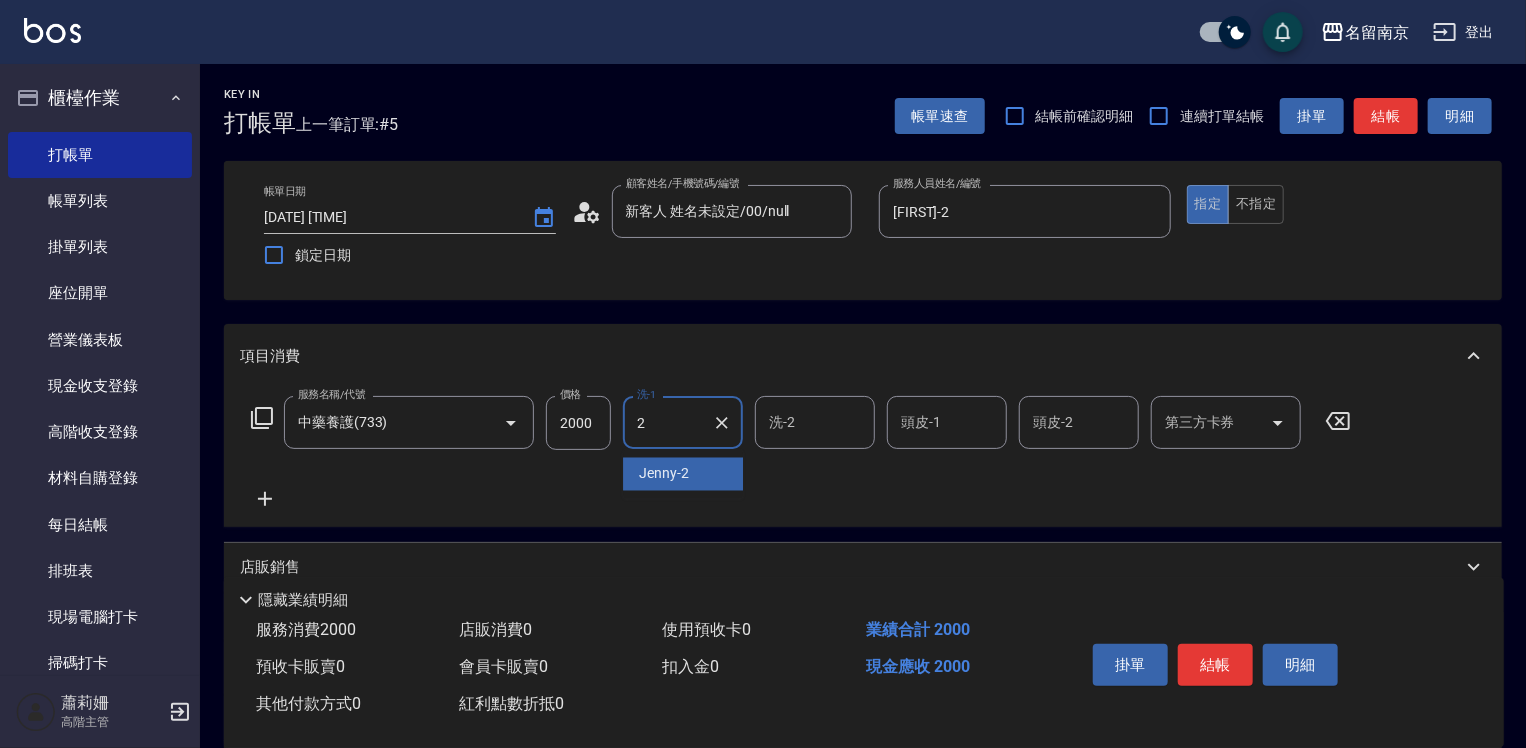 type on "[FIRST]-2" 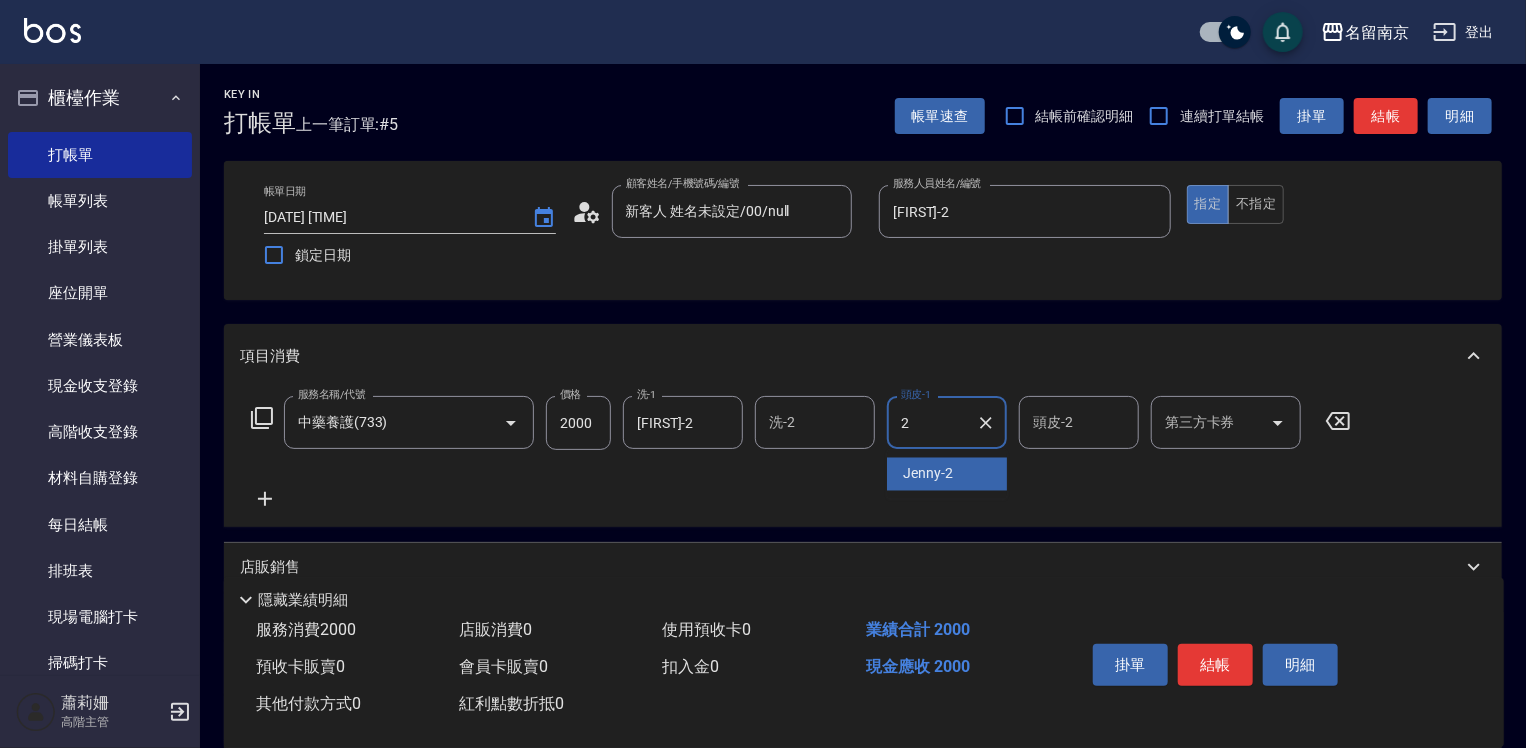 type on "[FIRST]-2" 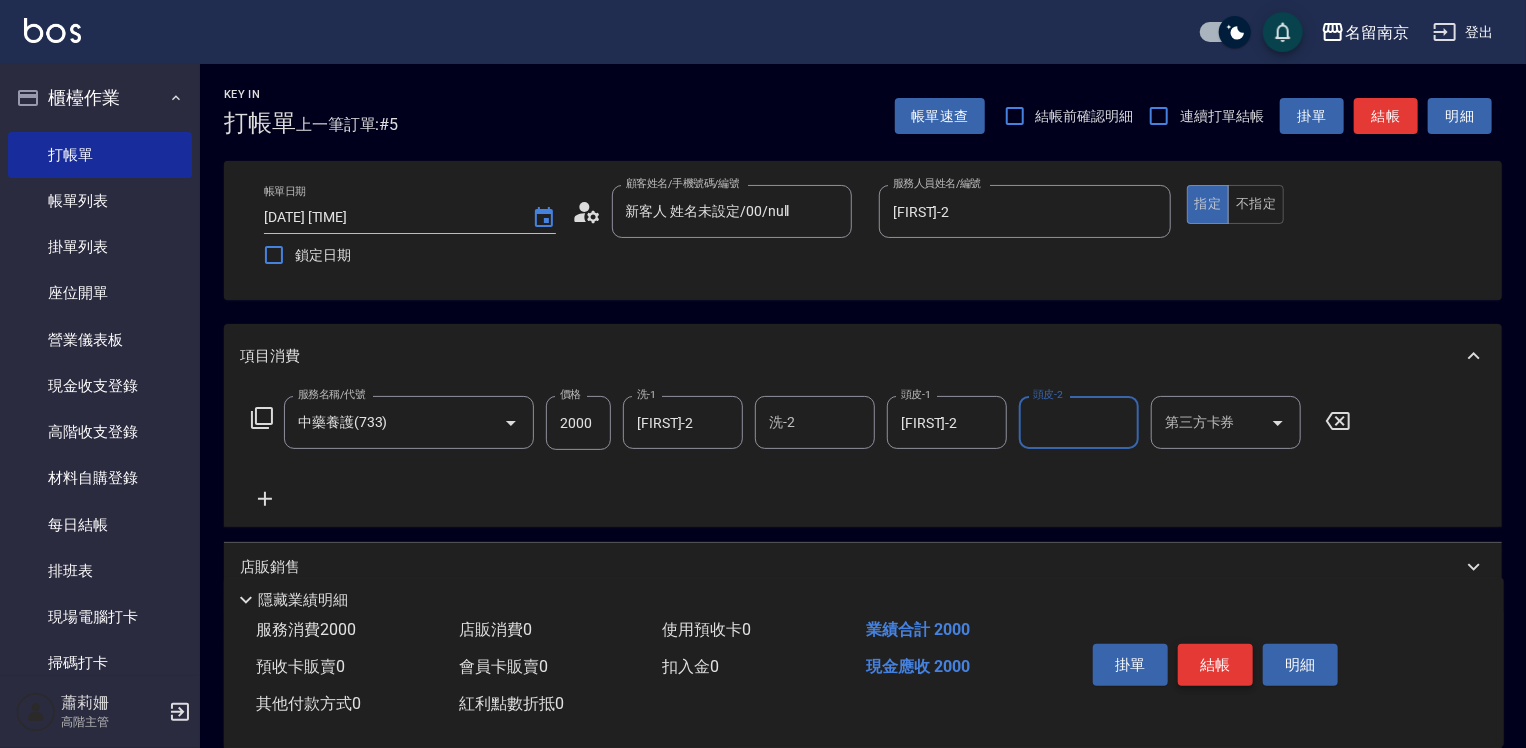 click on "結帳" at bounding box center (1215, 665) 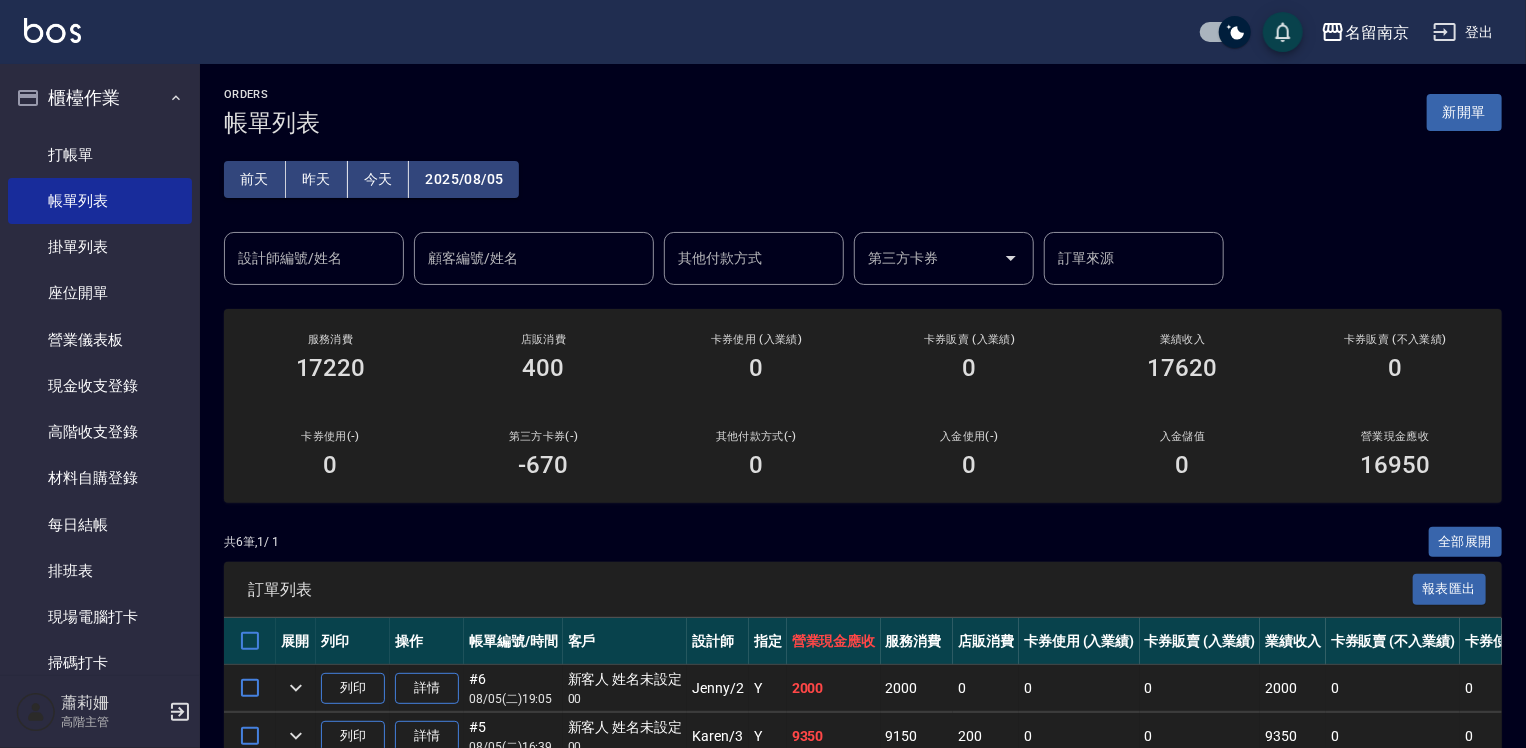 scroll, scrollTop: 300, scrollLeft: 0, axis: vertical 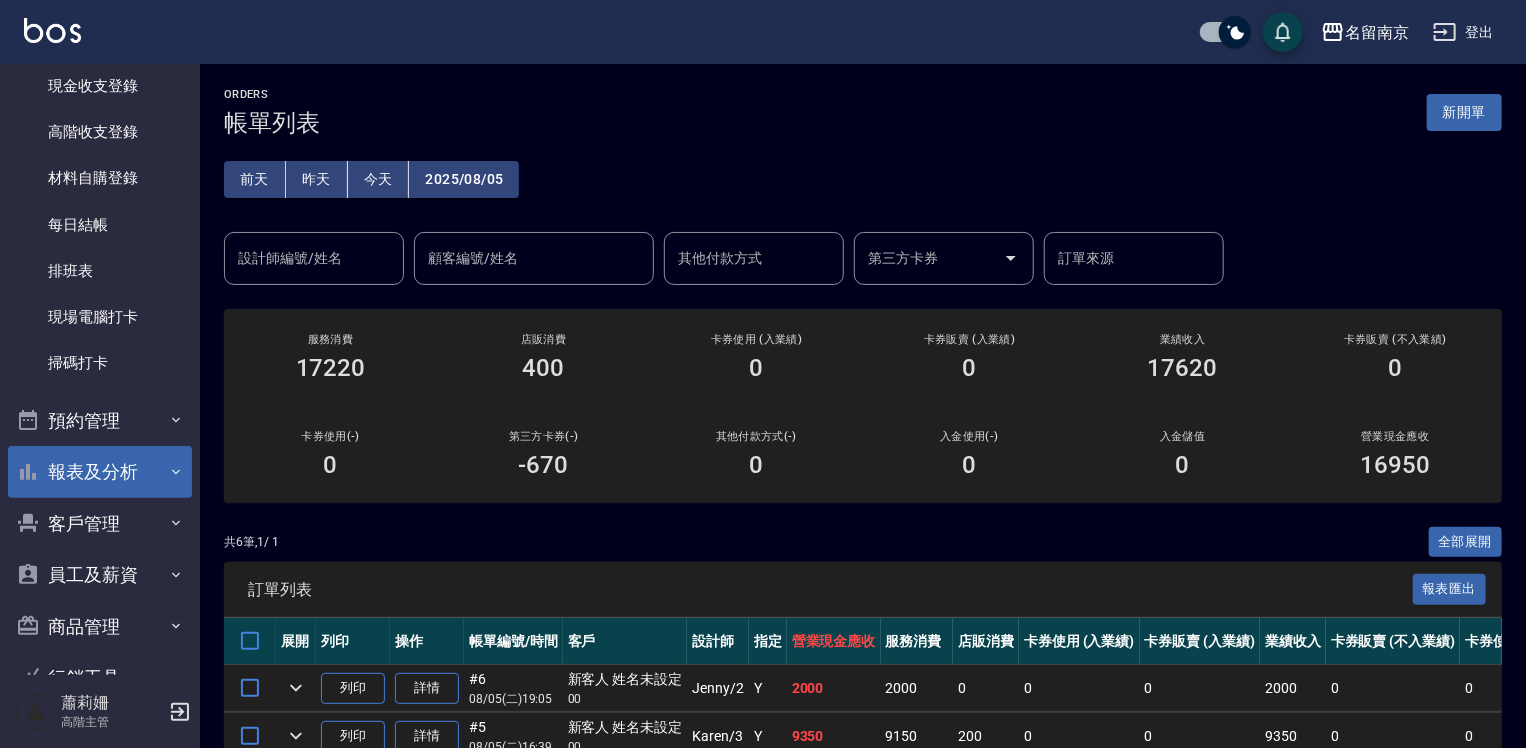 click on "報表及分析" at bounding box center [100, 472] 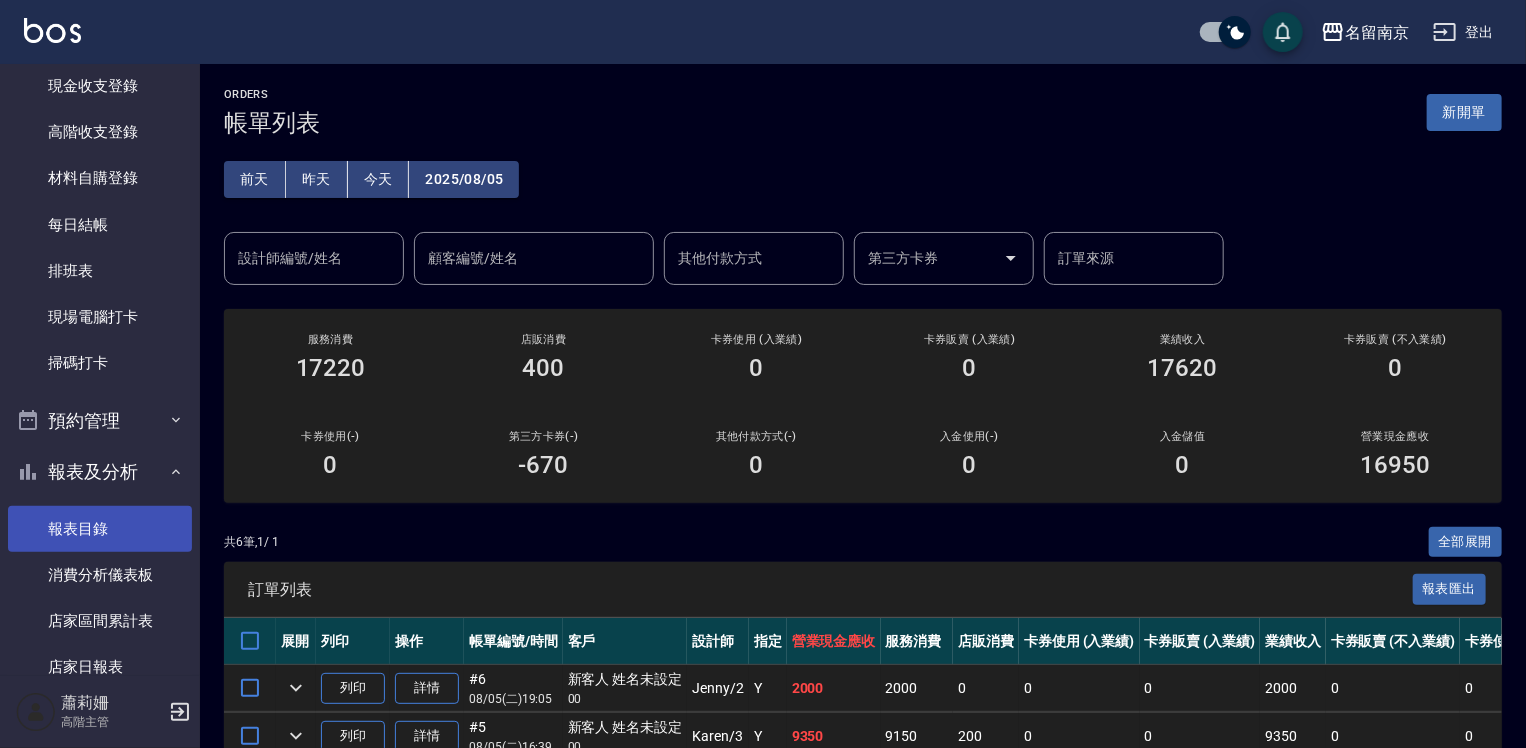 click on "報表目錄" at bounding box center (100, 529) 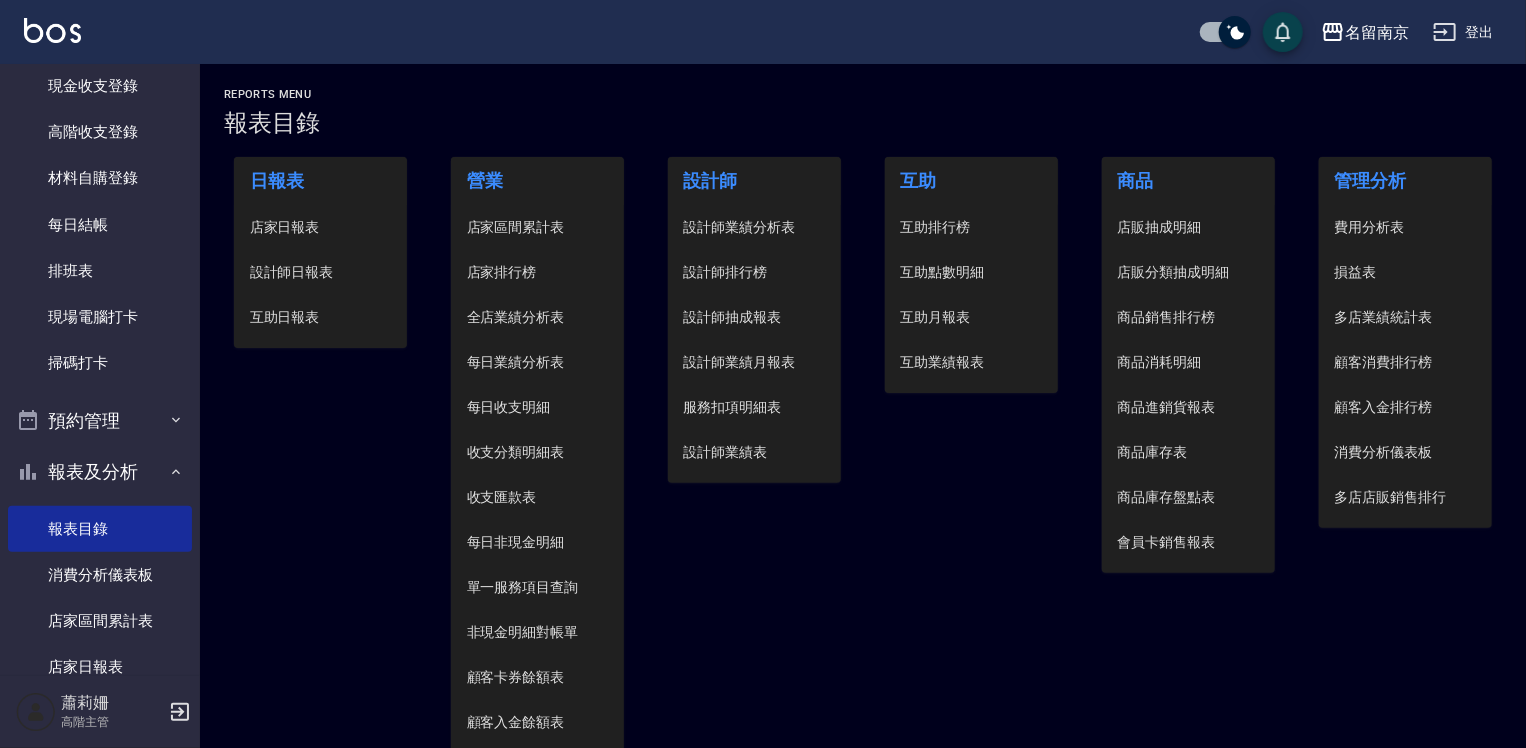 click on "設計師日報表" at bounding box center [321, 272] 